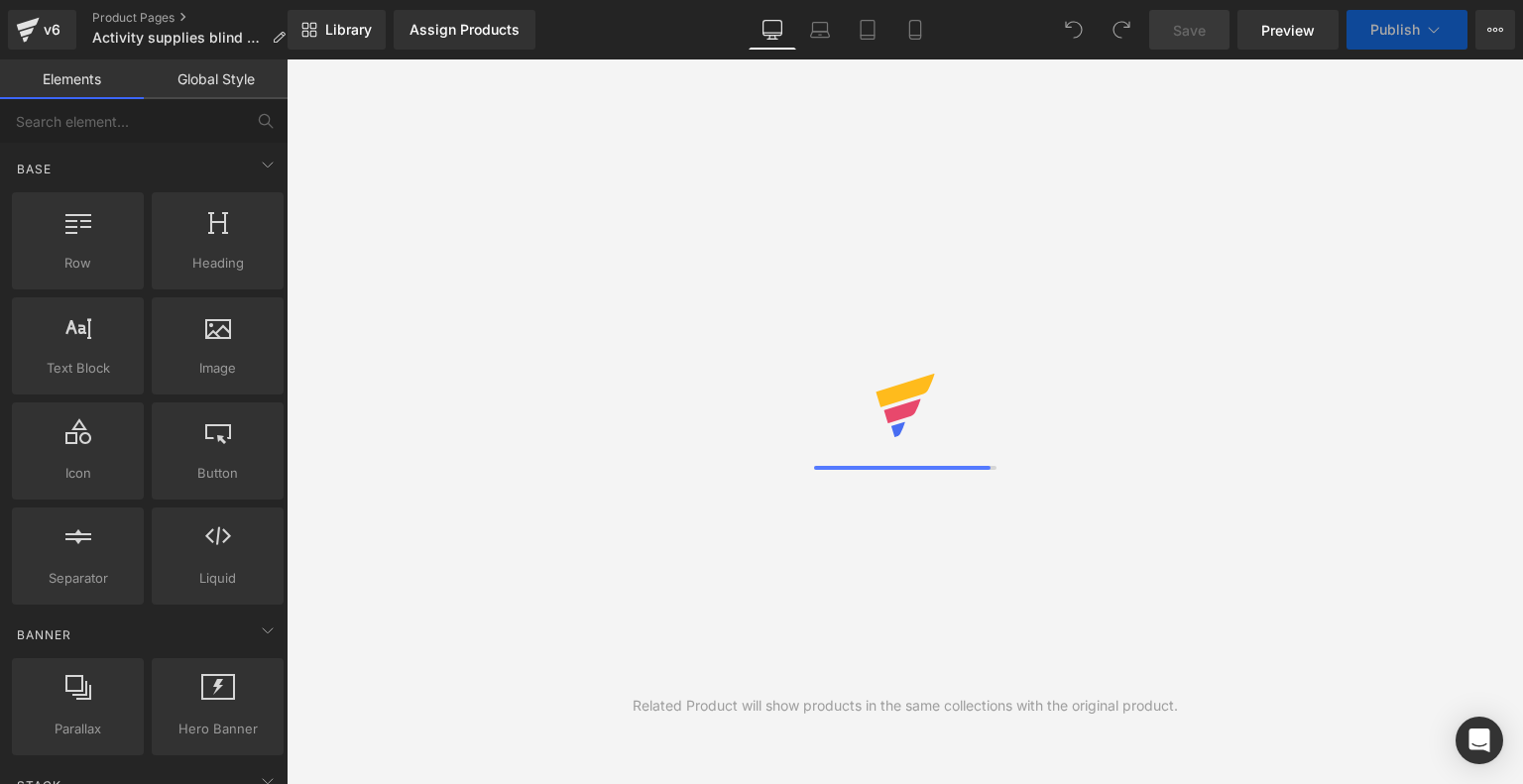 scroll, scrollTop: 0, scrollLeft: 0, axis: both 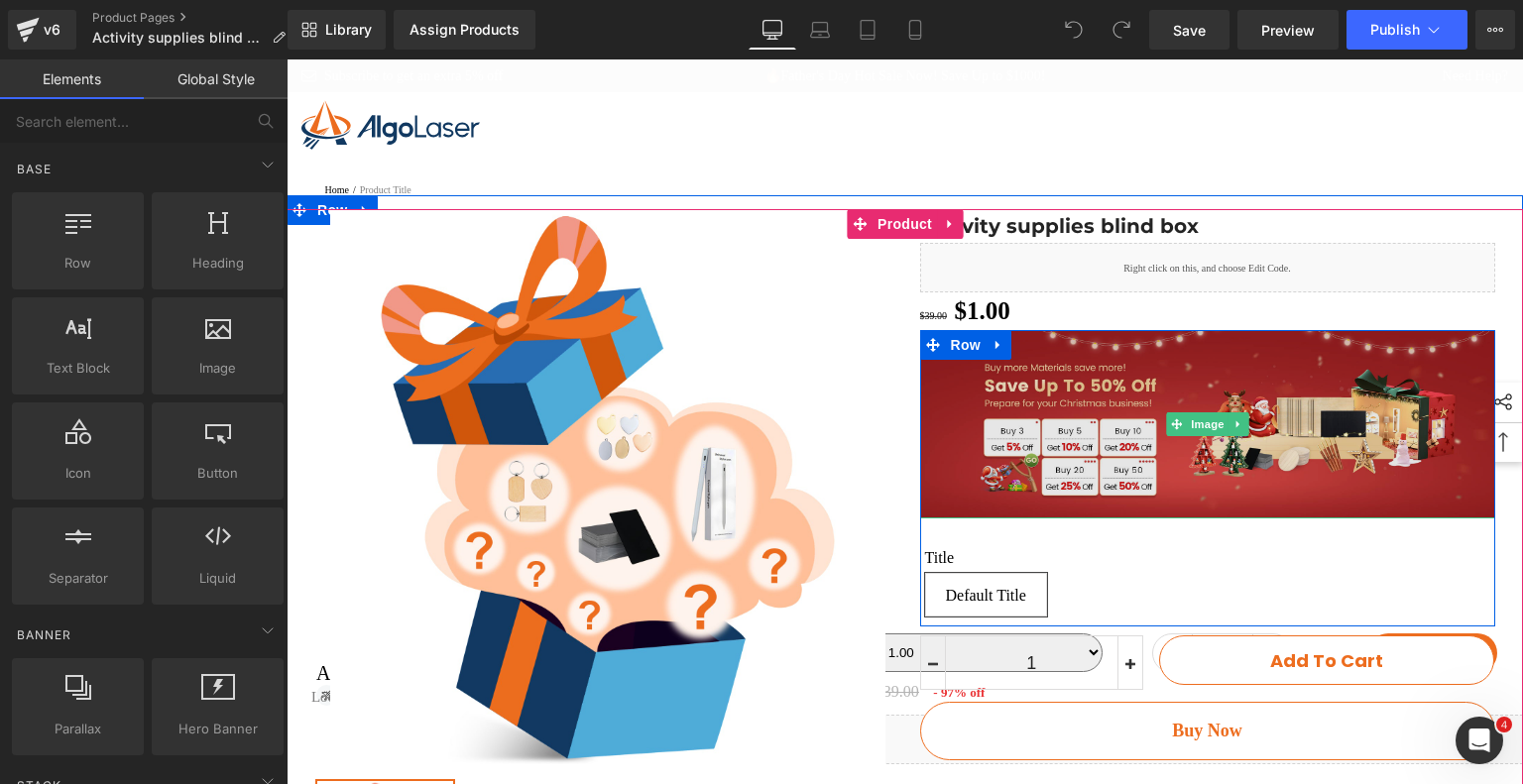 click at bounding box center [1208, 424] 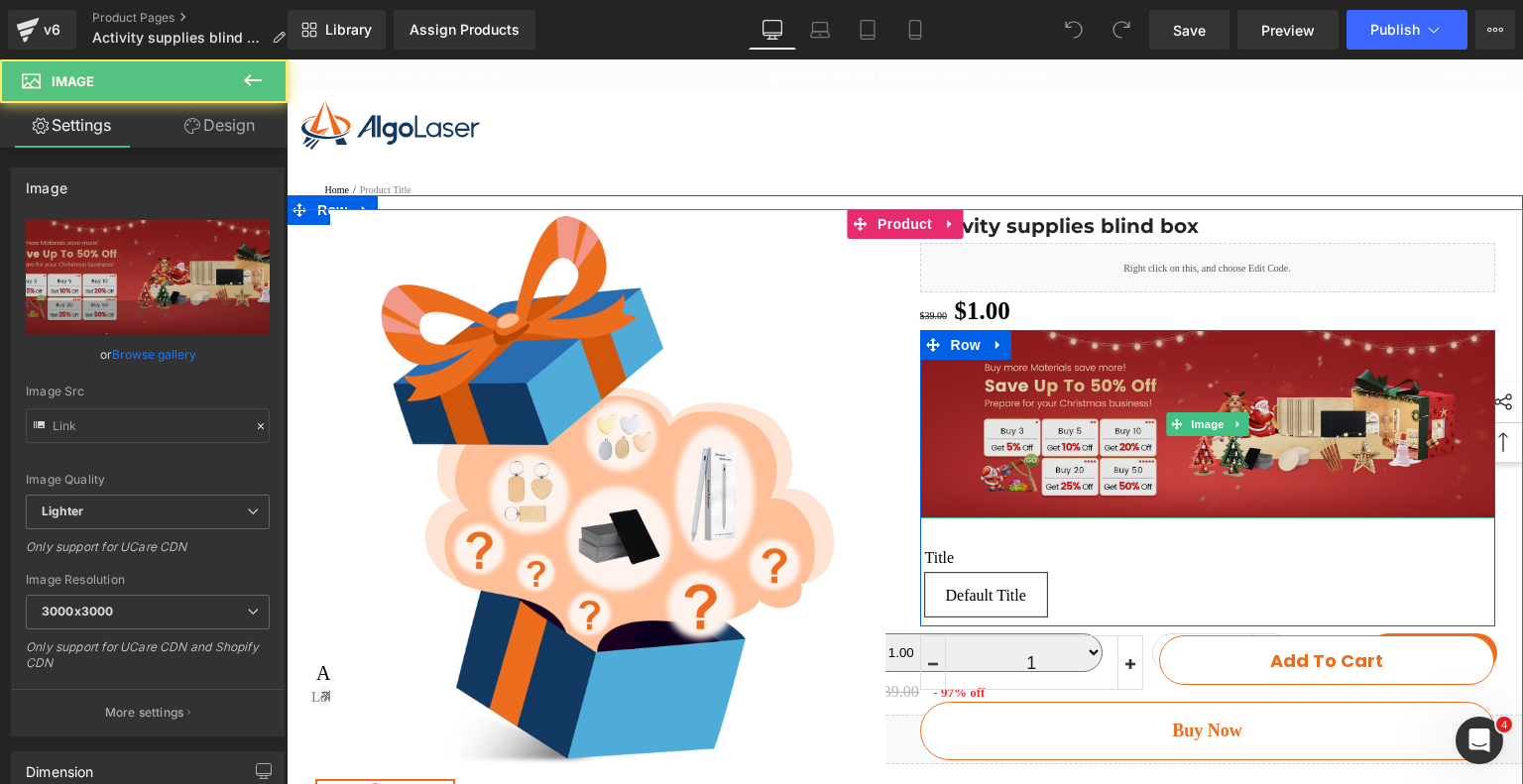 click at bounding box center [1208, 424] 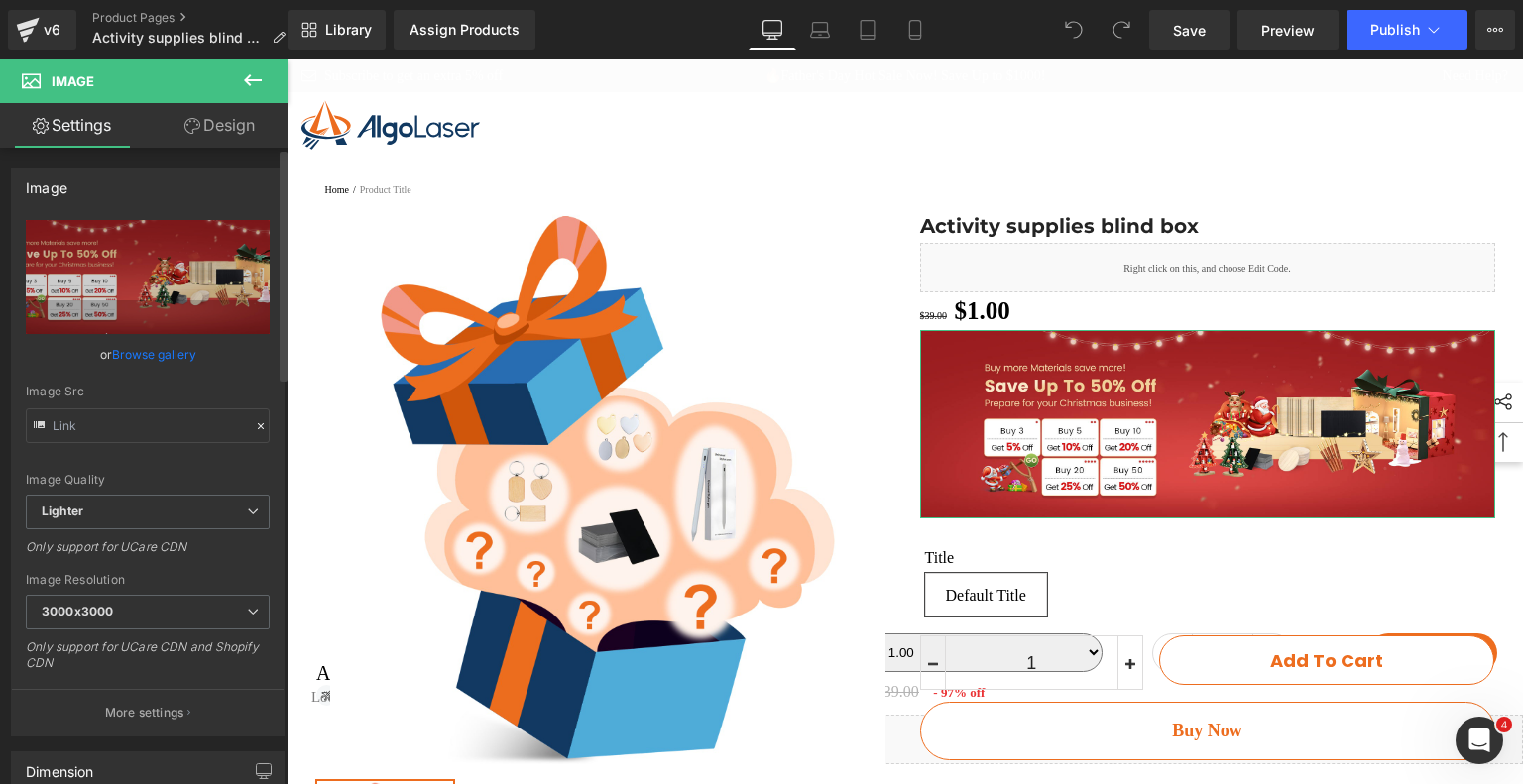 click on "Browse gallery" at bounding box center (154, 354) 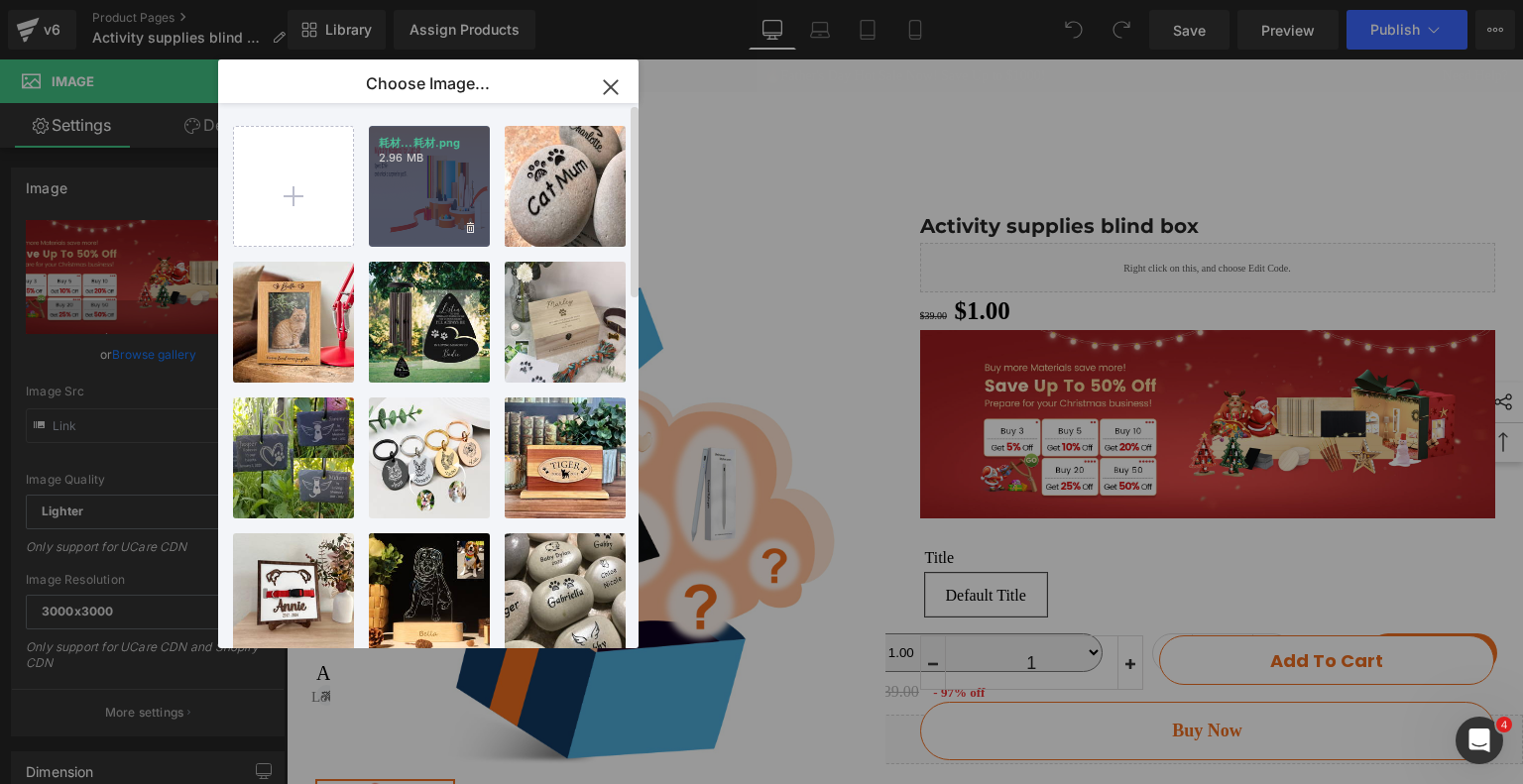 click on "耗材...耗材.png 2.96 MB" at bounding box center [429, 186] 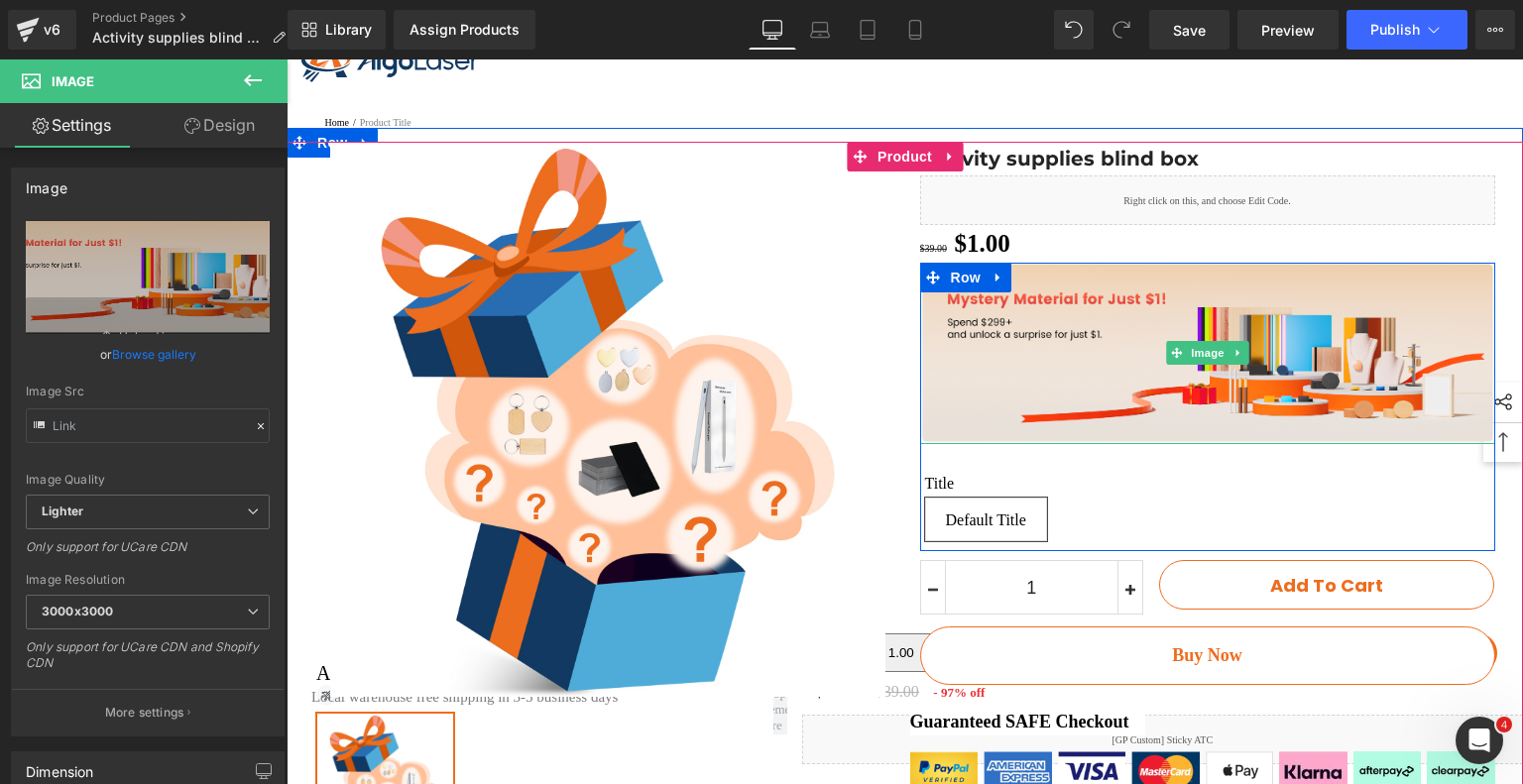 scroll, scrollTop: 198, scrollLeft: 0, axis: vertical 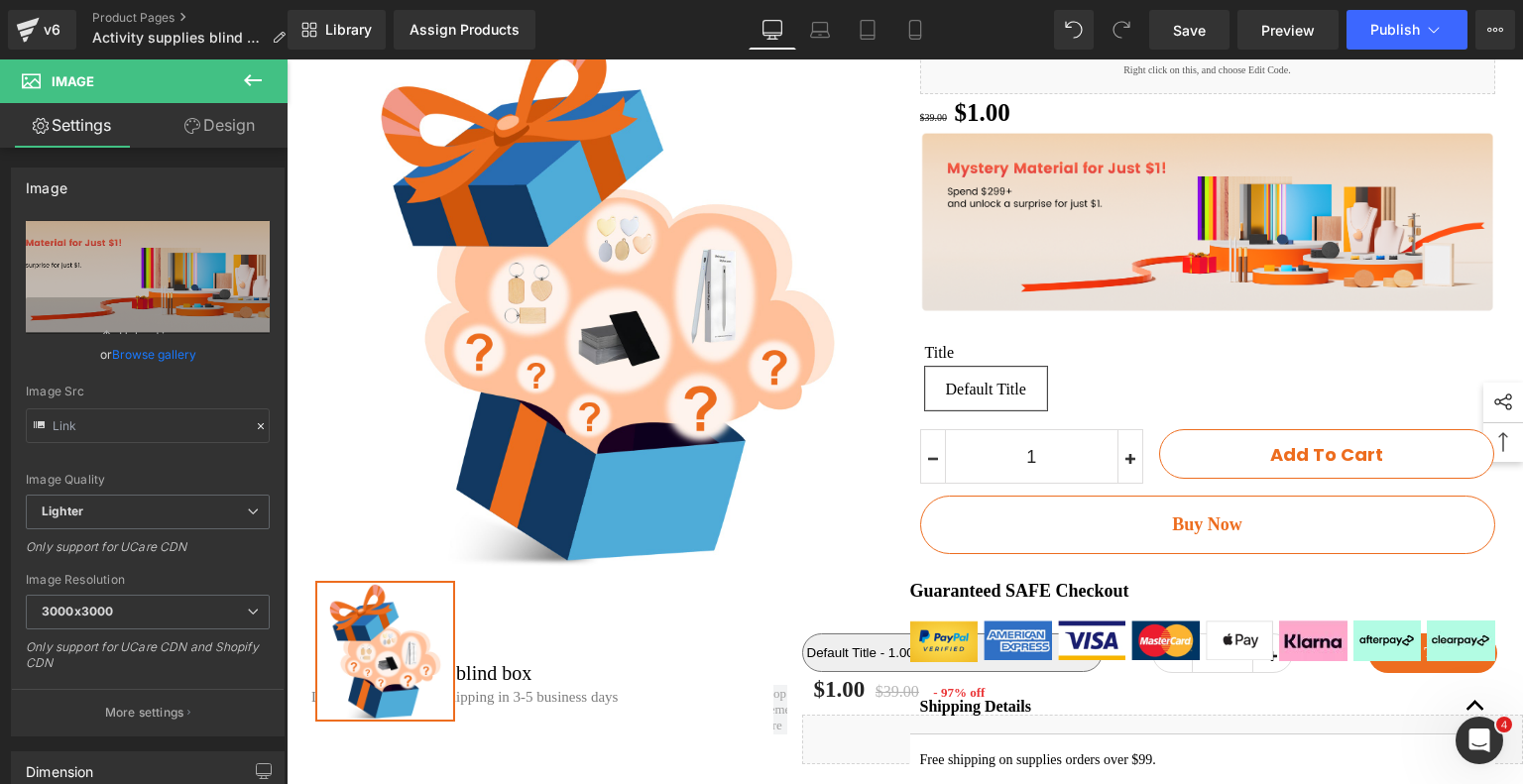 click 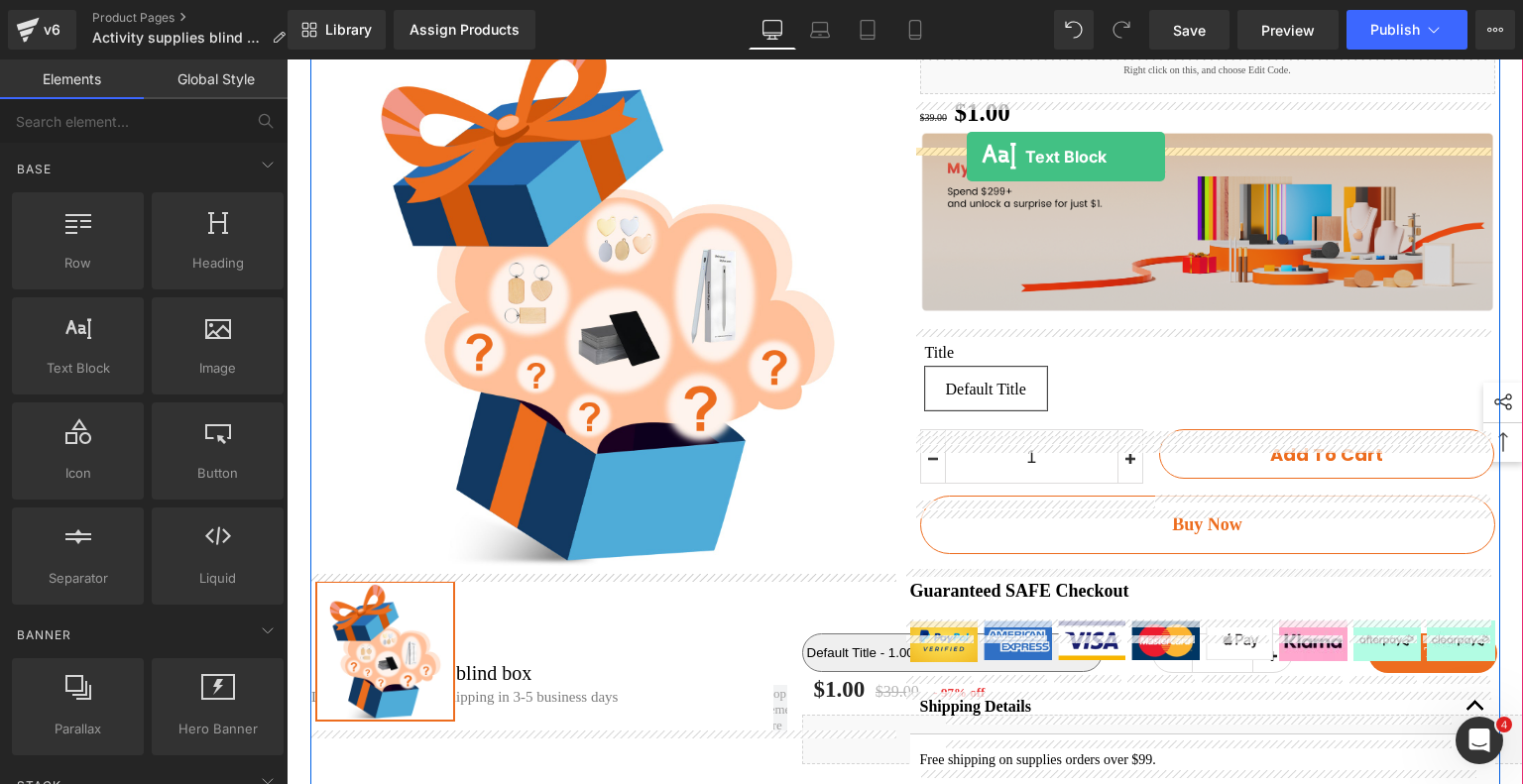 drag, startPoint x: 385, startPoint y: 396, endPoint x: 967, endPoint y: 157, distance: 629.16214 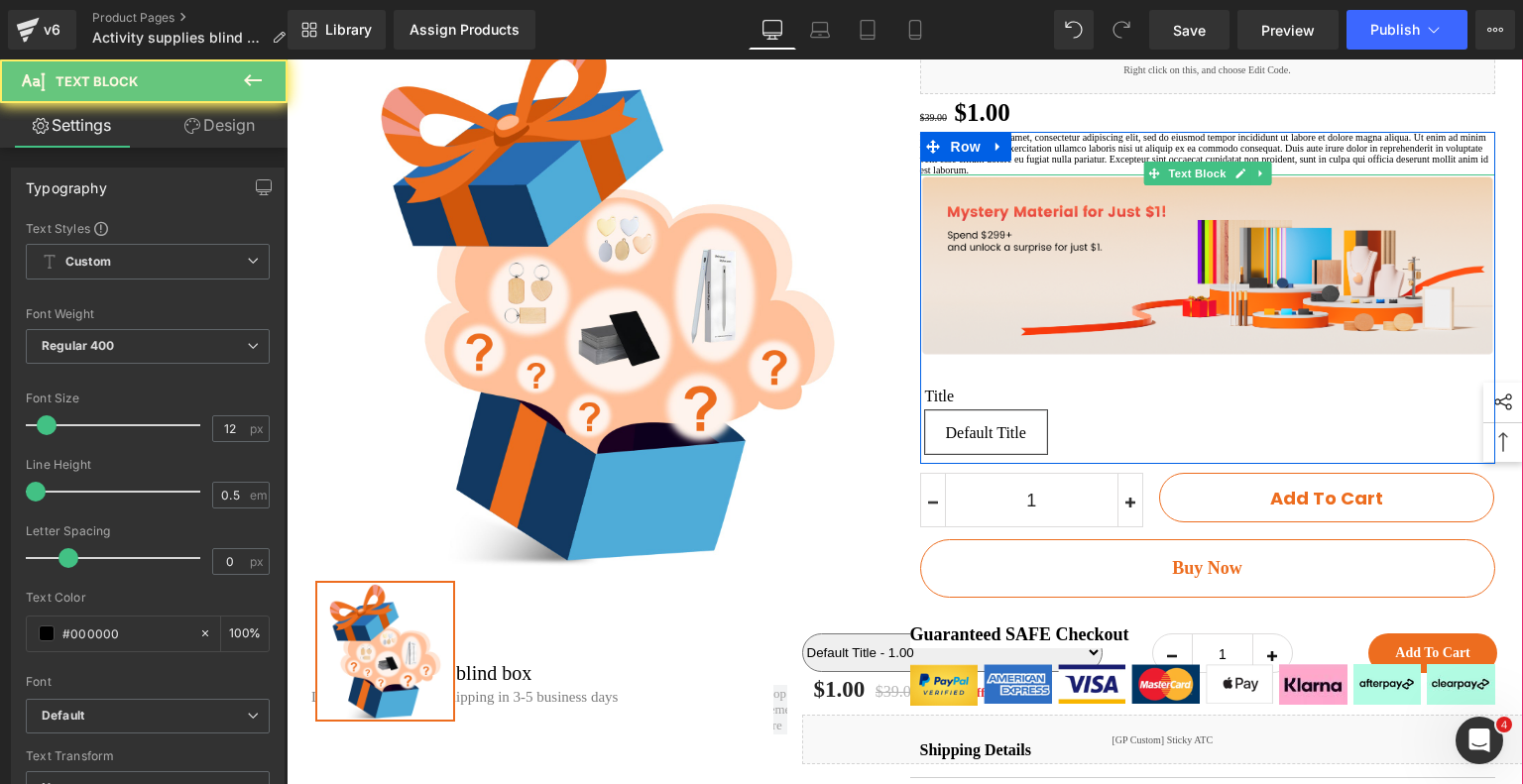 click on "Lorem ipsum dolor sit amet, consectetur adipiscing elit, sed do eiusmod tempor incididunt ut labore et dolore magna aliqua. Ut enim ad minim veniam, quis nostrud exercitation ullamco laboris nisi ut aliquip ex ea commodo consequat. Duis aute irure dolor in reprehenderit in voluptate velit esse cillum dolore eu fugiat nulla pariatur. Excepteur sint occaecat cupidatat non proident, sunt in culpa qui officia deserunt mollit anim id est laborum." at bounding box center (1208, 154) 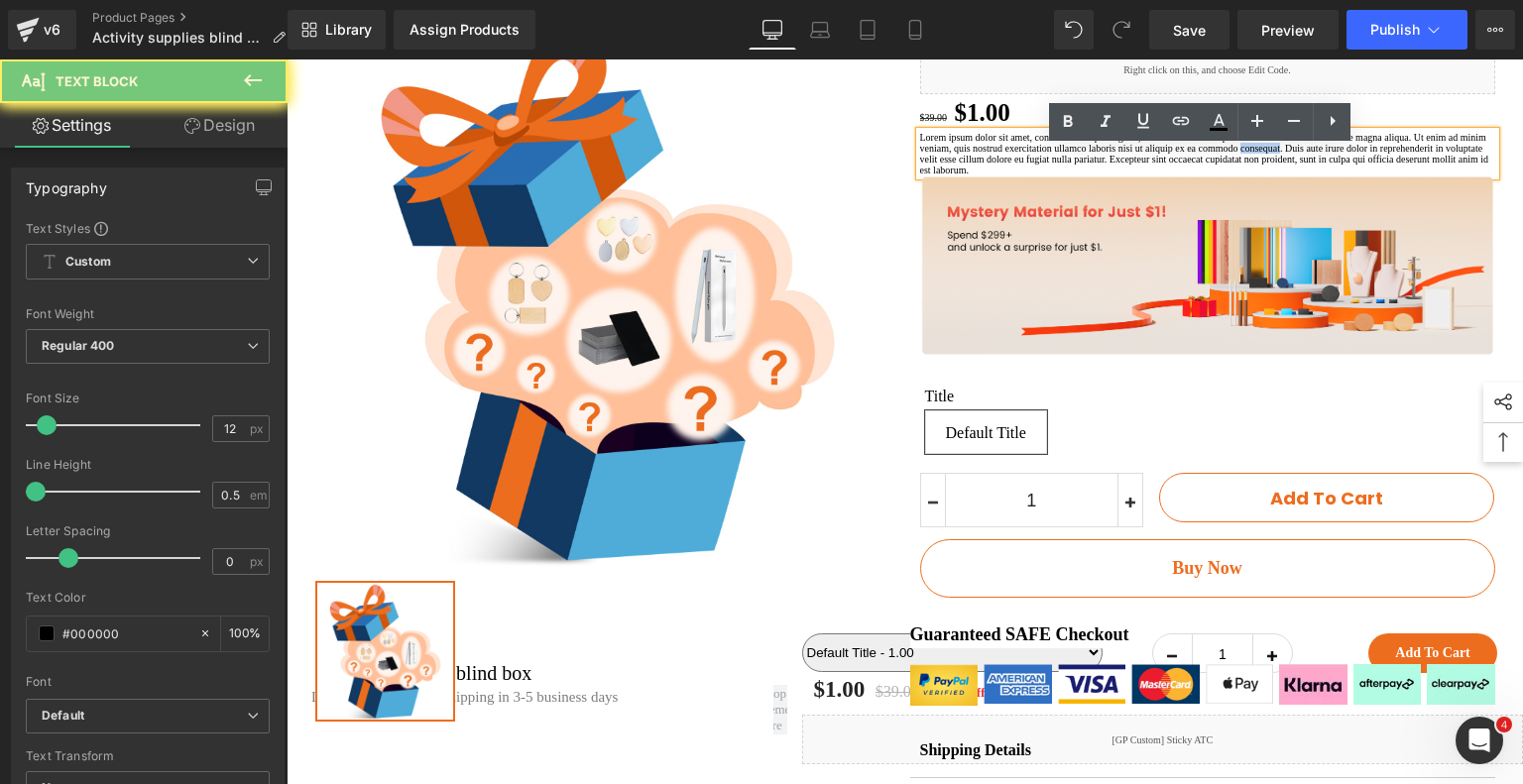click on "Lorem ipsum dolor sit amet, consectetur adipiscing elit, sed do eiusmod tempor incididunt ut labore et dolore magna aliqua. Ut enim ad minim veniam, quis nostrud exercitation ullamco laboris nisi ut aliquip ex ea commodo consequat. Duis aute irure dolor in reprehenderit in voluptate velit esse cillum dolore eu fugiat nulla pariatur. Excepteur sint occaecat cupidatat non proident, sunt in culpa qui officia deserunt mollit anim id est laborum." at bounding box center (1208, 154) 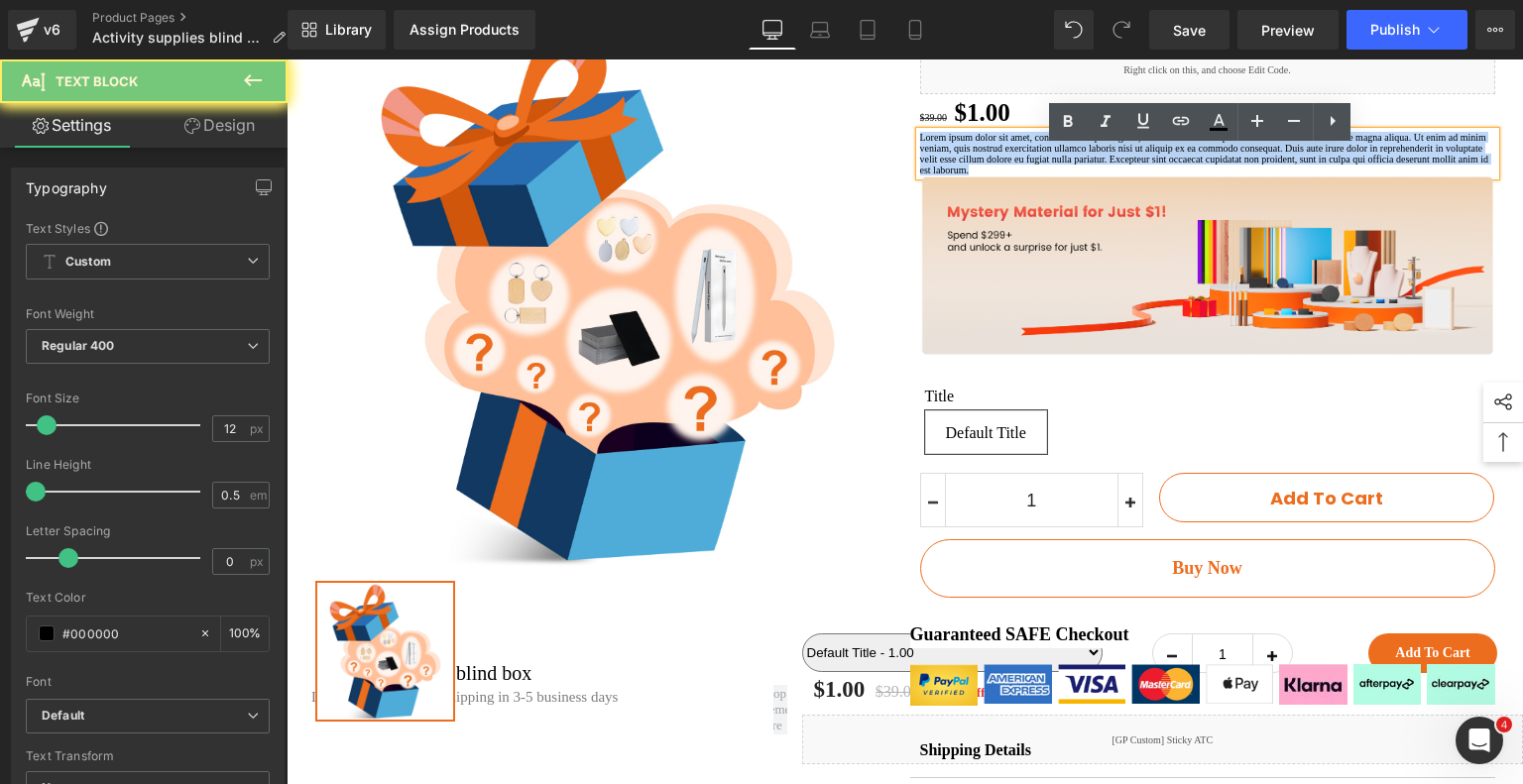 click on "Lorem ipsum dolor sit amet, consectetur adipiscing elit, sed do eiusmod tempor incididunt ut labore et dolore magna aliqua. Ut enim ad minim veniam, quis nostrud exercitation ullamco laboris nisi ut aliquip ex ea commodo consequat. Duis aute irure dolor in reprehenderit in voluptate velit esse cillum dolore eu fugiat nulla pariatur. Excepteur sint occaecat cupidatat non proident, sunt in culpa qui officia deserunt mollit anim id est laborum." at bounding box center [1208, 154] 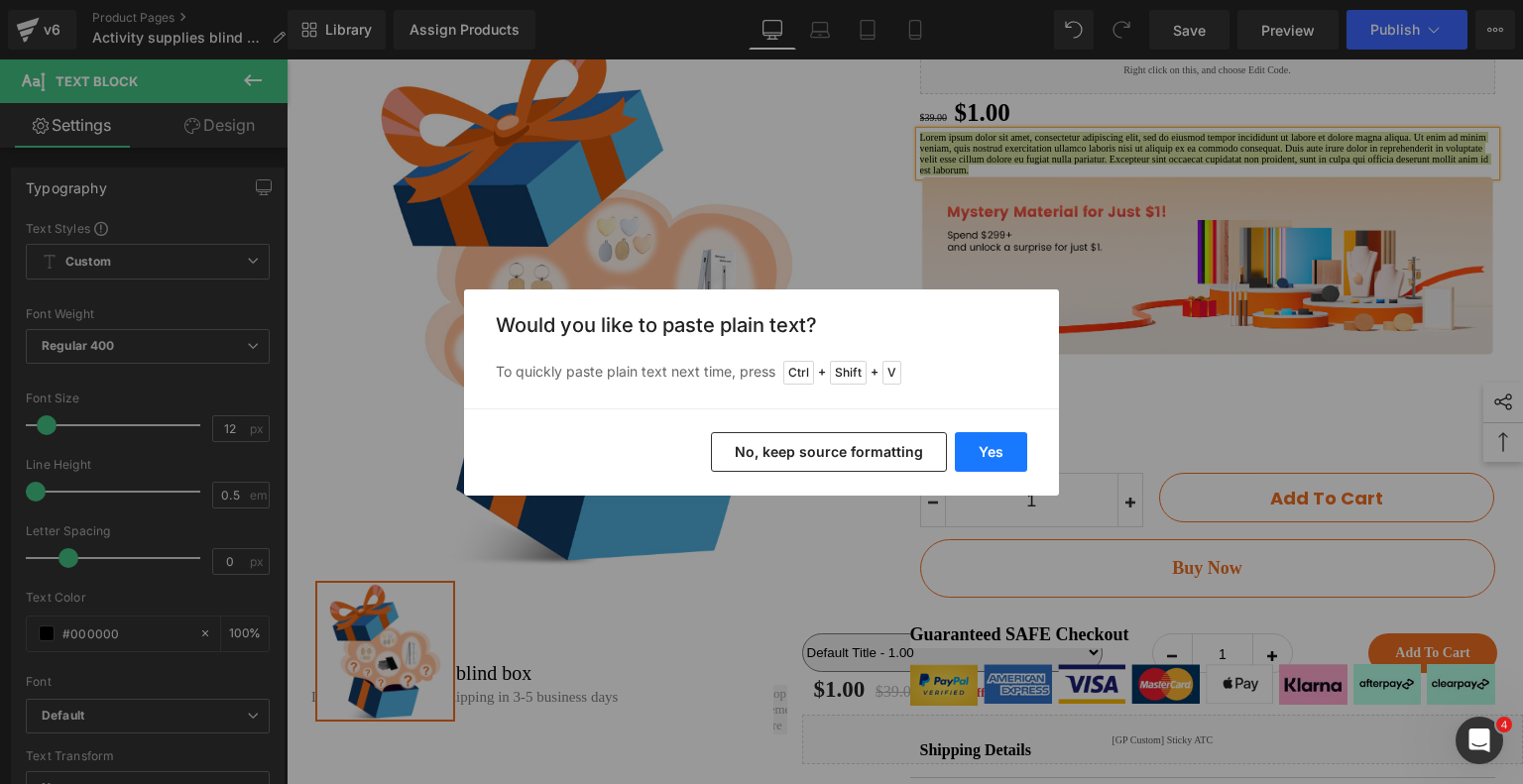 drag, startPoint x: 686, startPoint y: 382, endPoint x: 972, endPoint y: 441, distance: 292.02226 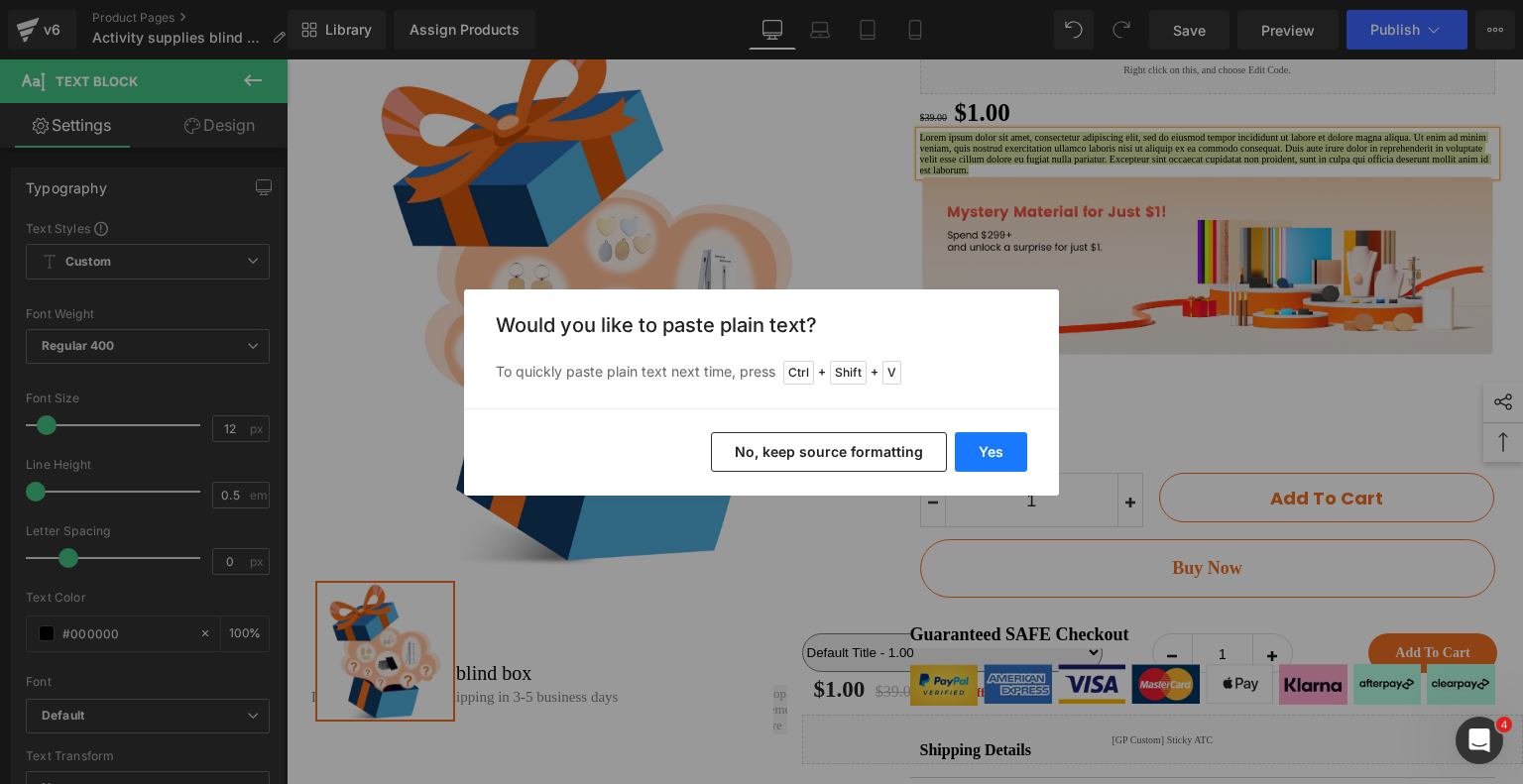 click on "Yes" at bounding box center (991, 452) 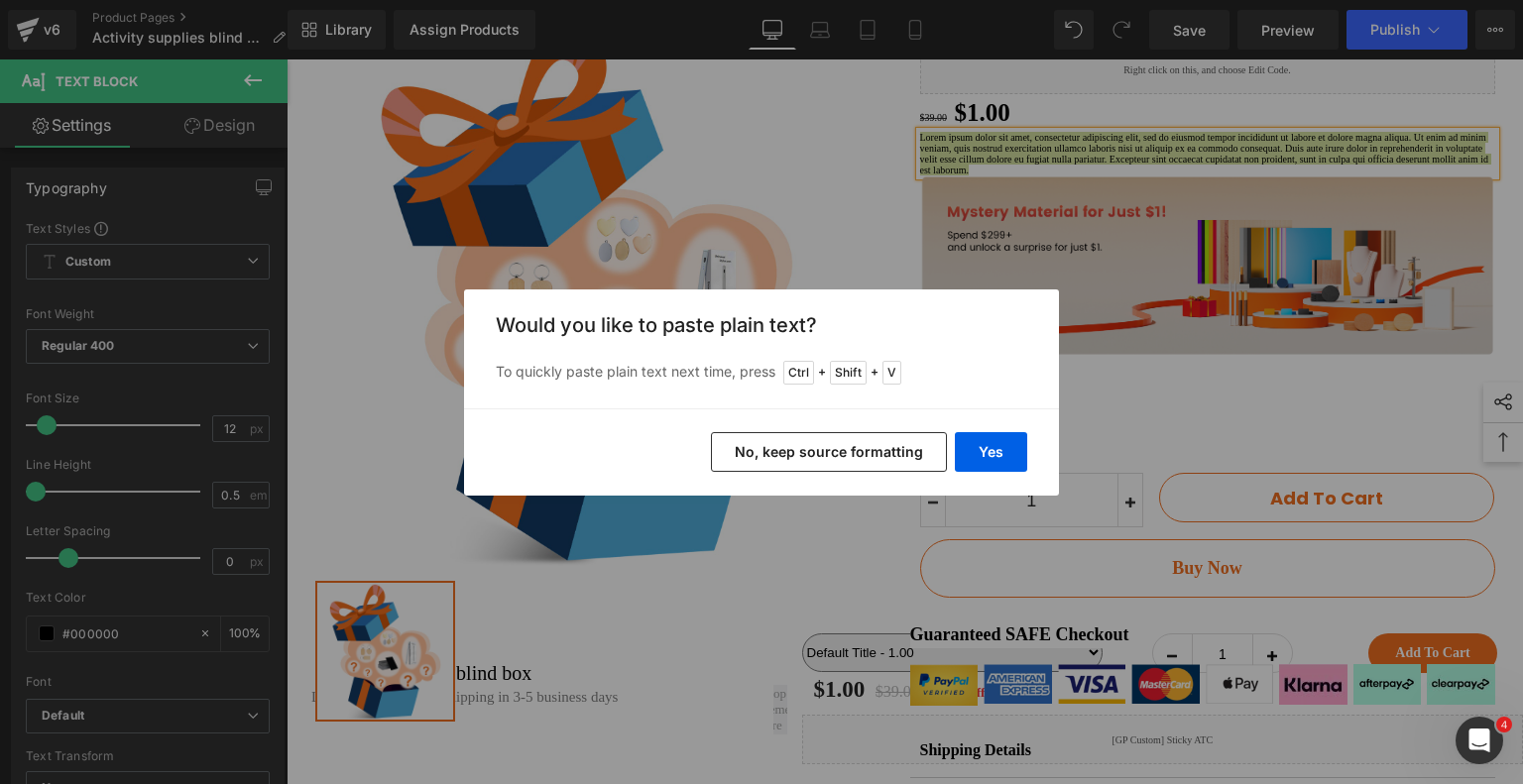 type 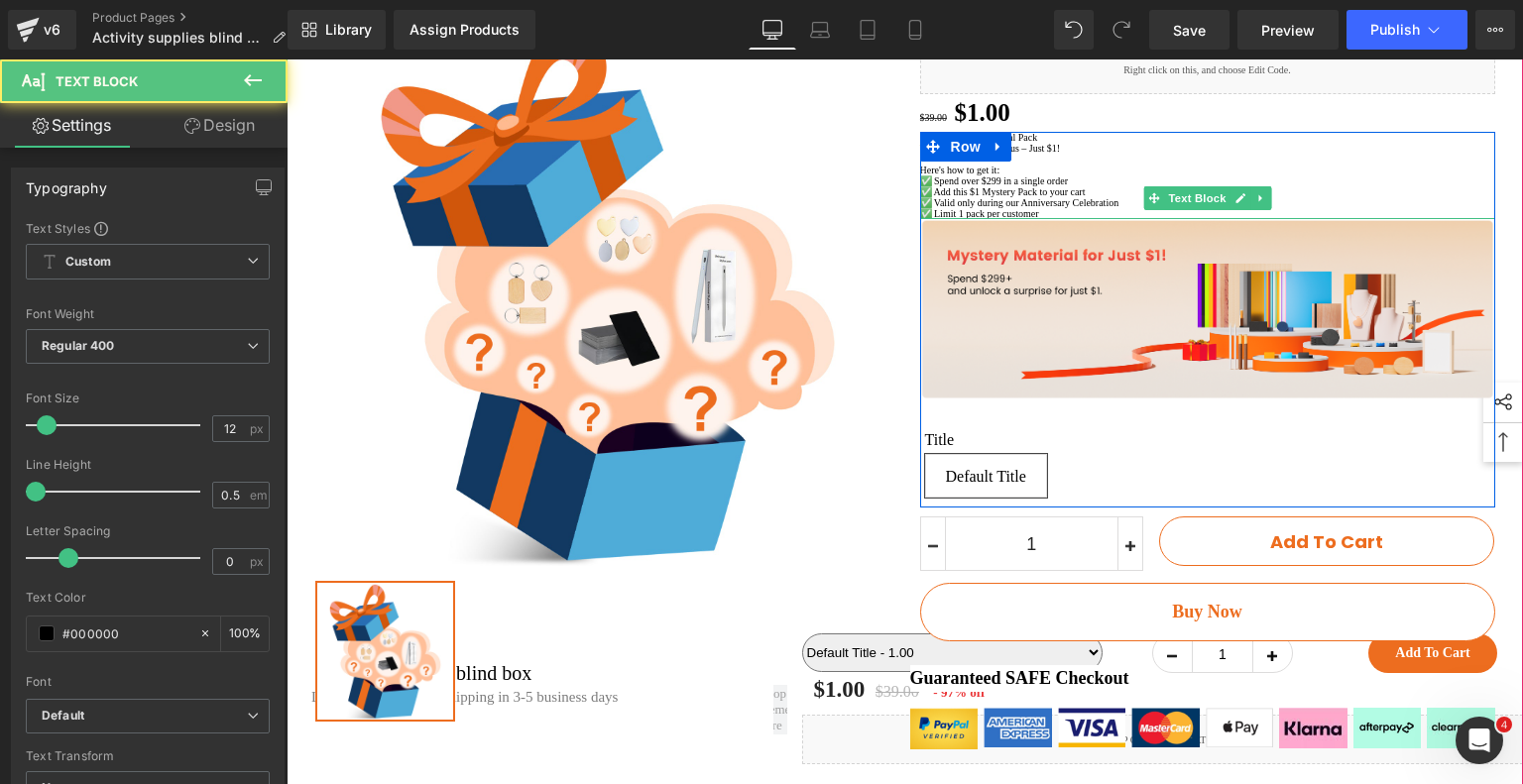 click on "✅ Add this $1 Mystery Pack to your cart" at bounding box center [1208, 191] 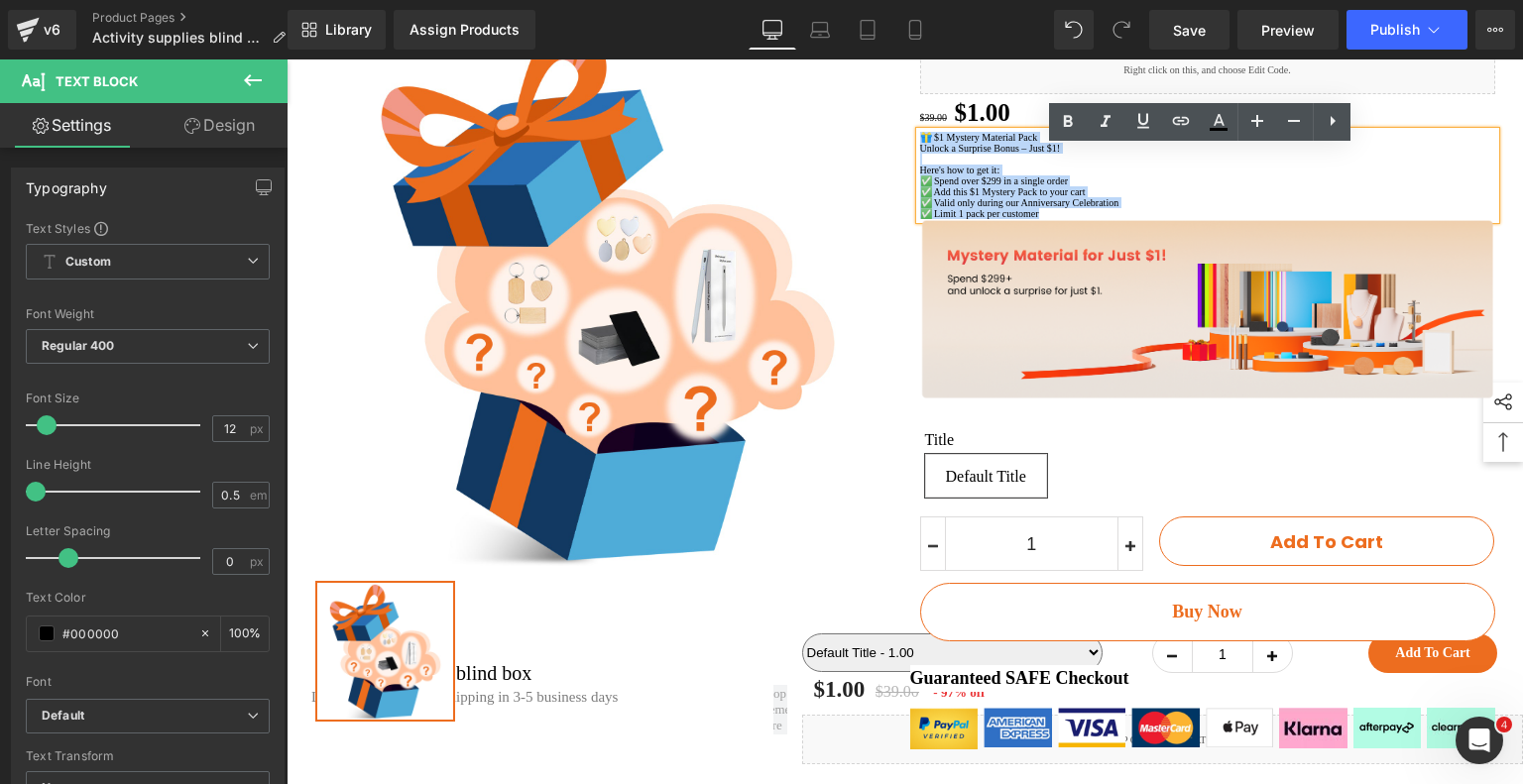 drag, startPoint x: 1079, startPoint y: 271, endPoint x: 917, endPoint y: 158, distance: 197.51709 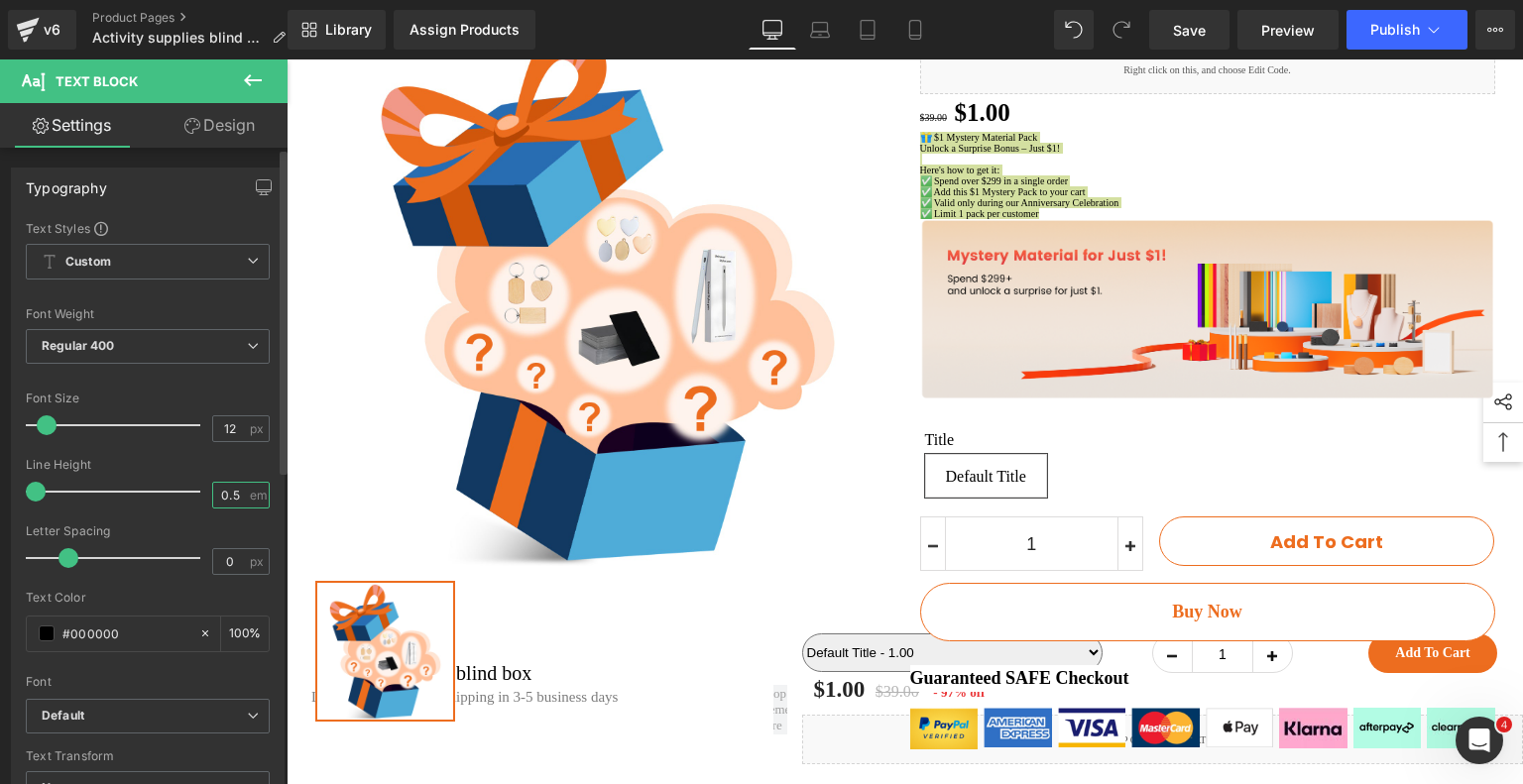 click on "0.5" at bounding box center (230, 495) 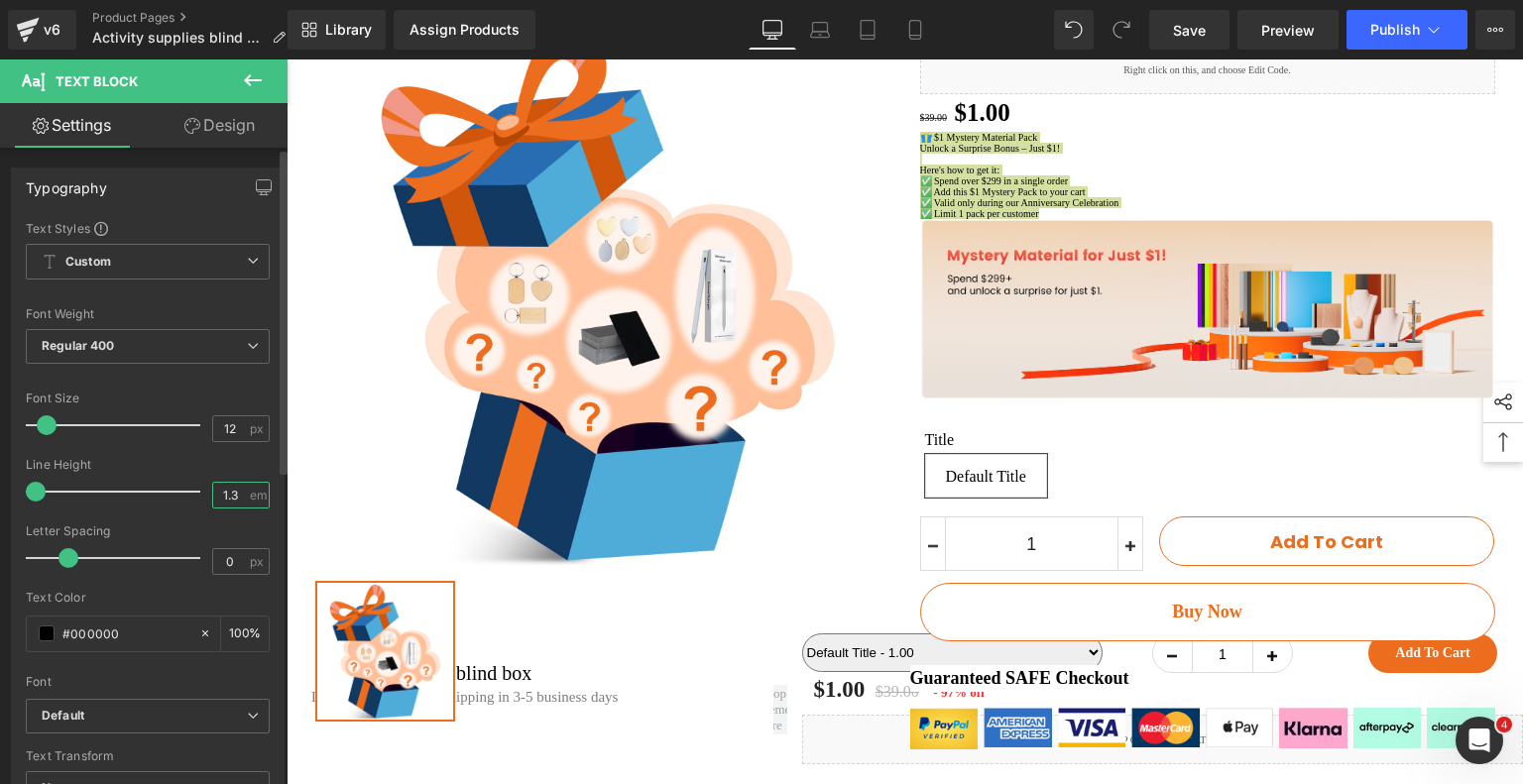 type on "1.3" 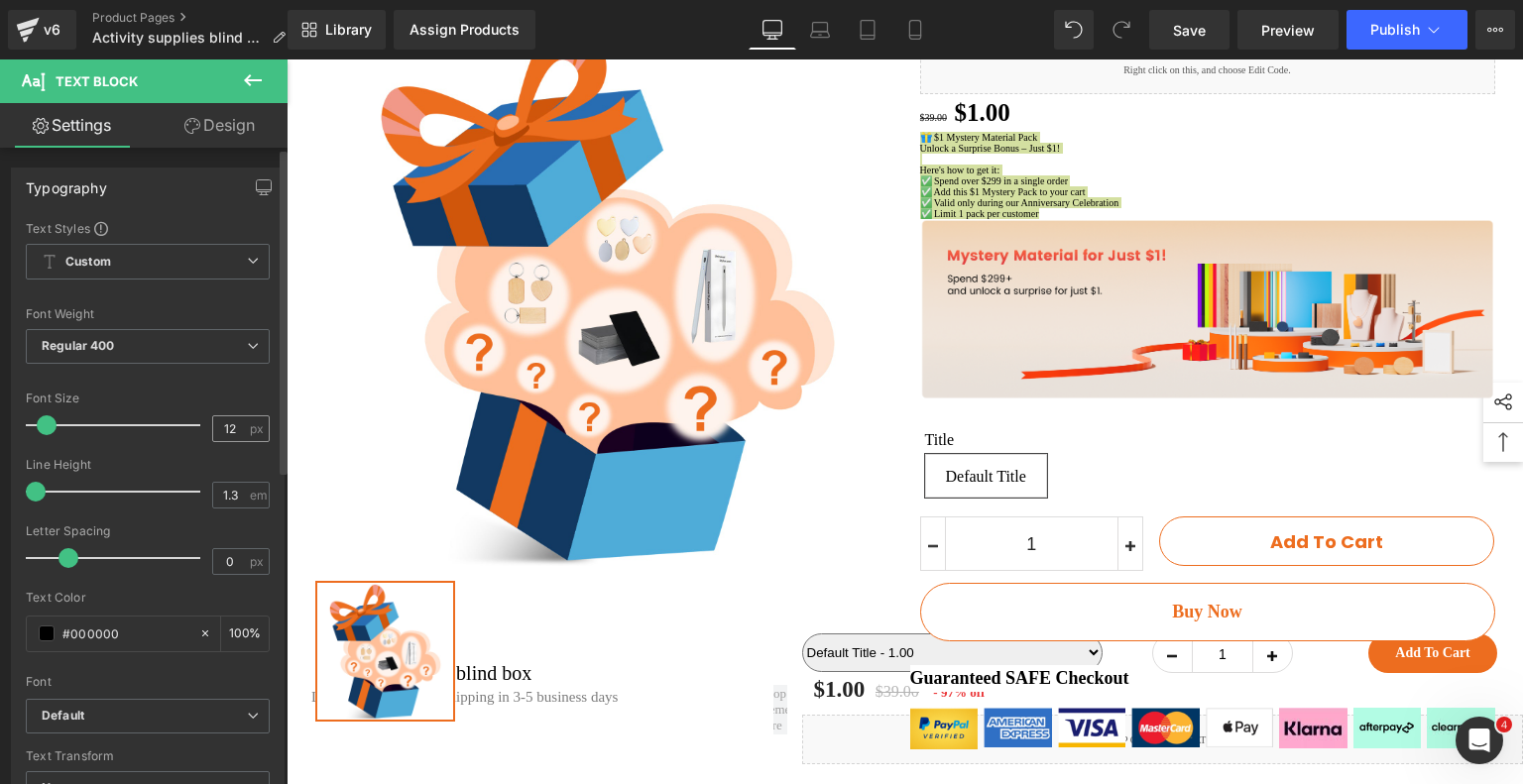 drag, startPoint x: 226, startPoint y: 459, endPoint x: 231, endPoint y: 429, distance: 30.413813 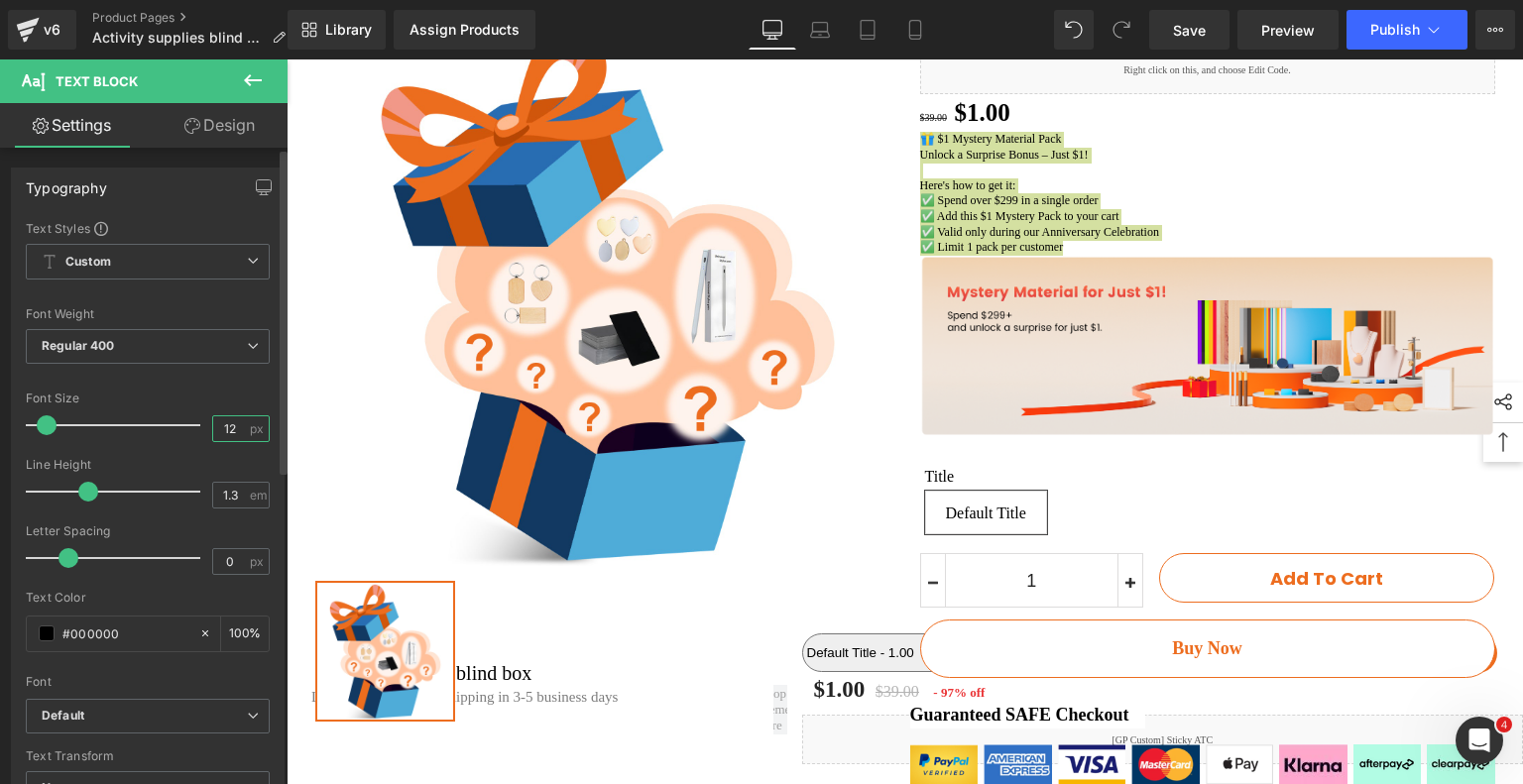 click on "12" at bounding box center (230, 428) 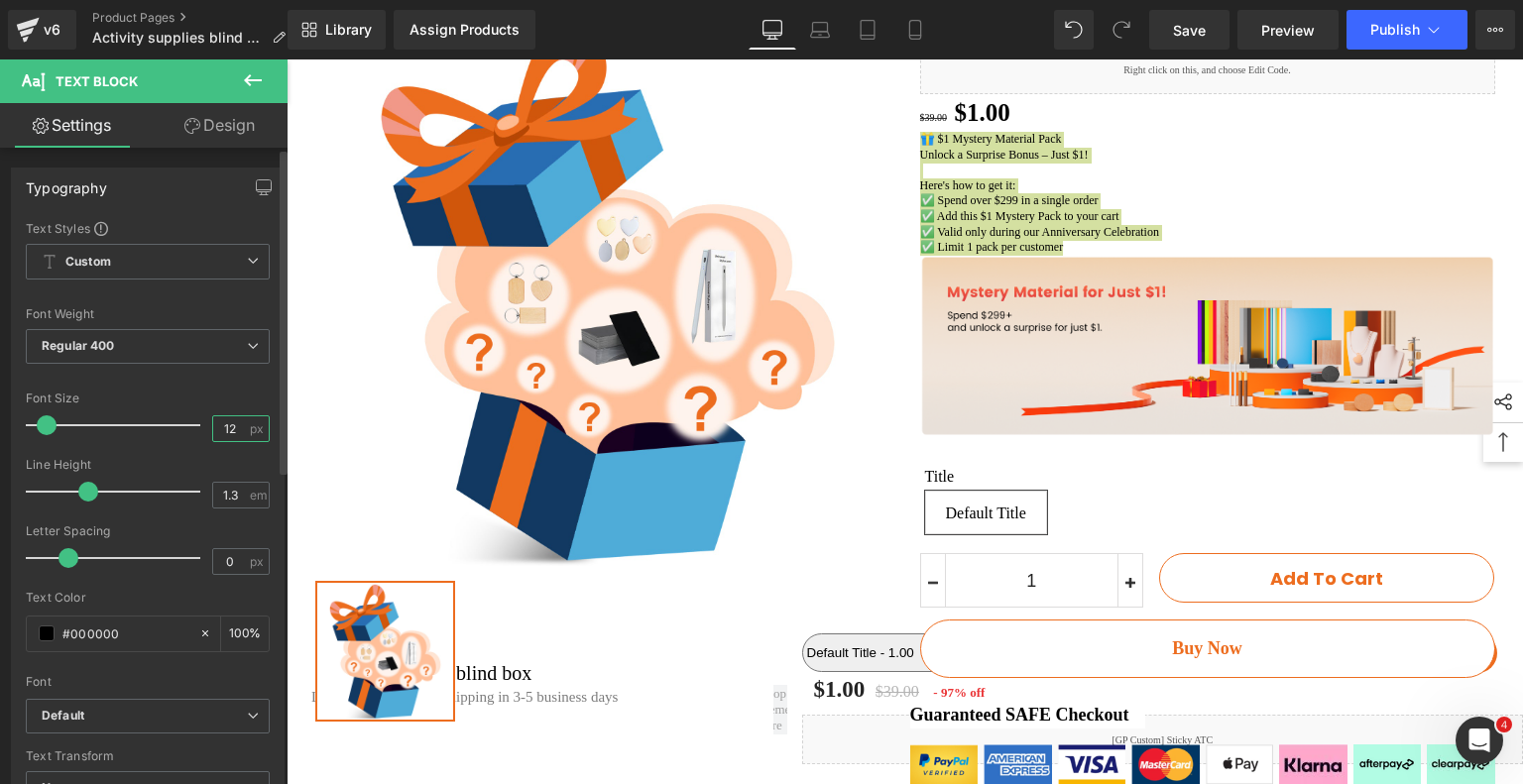 click on "12" at bounding box center [230, 428] 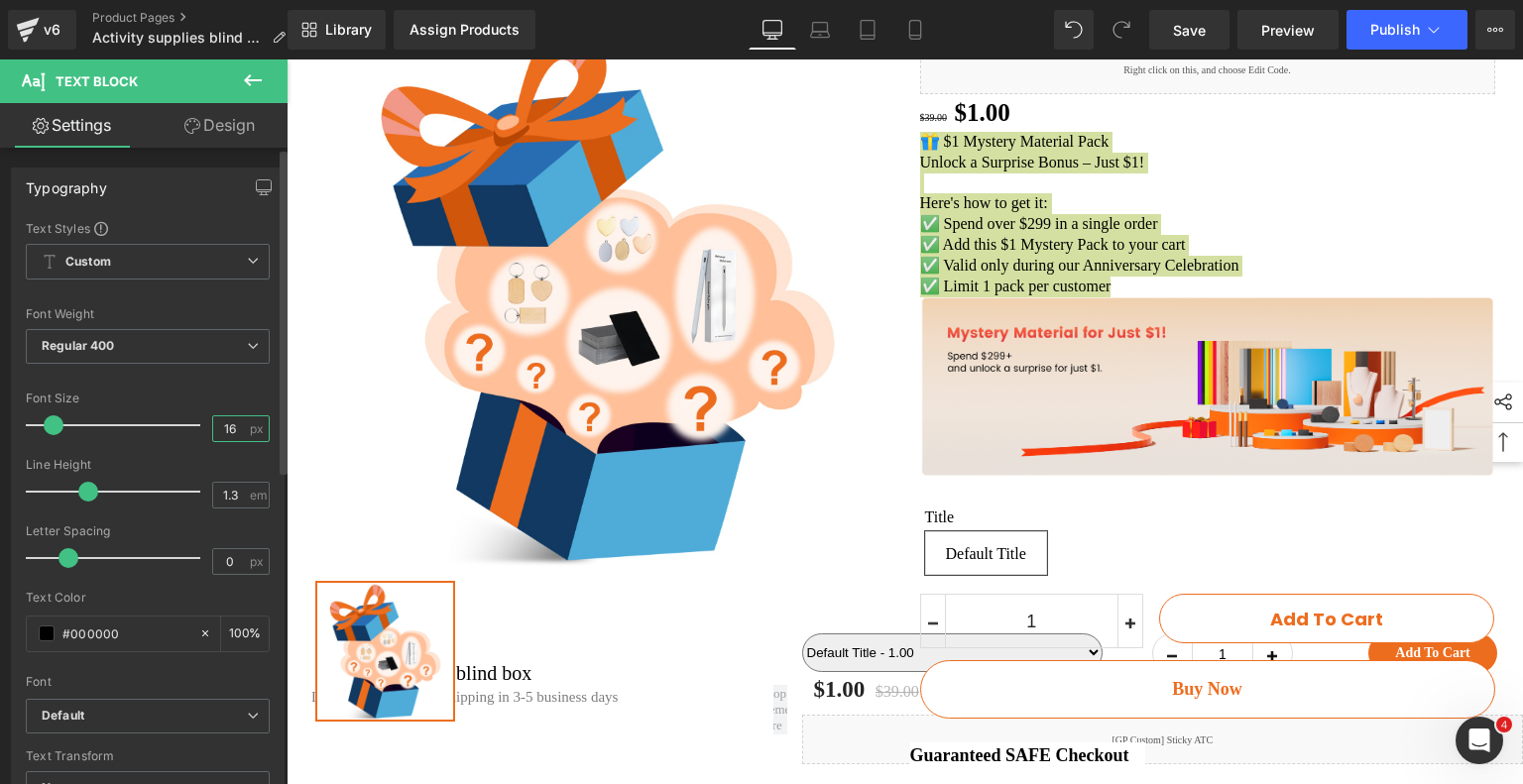 type on "16" 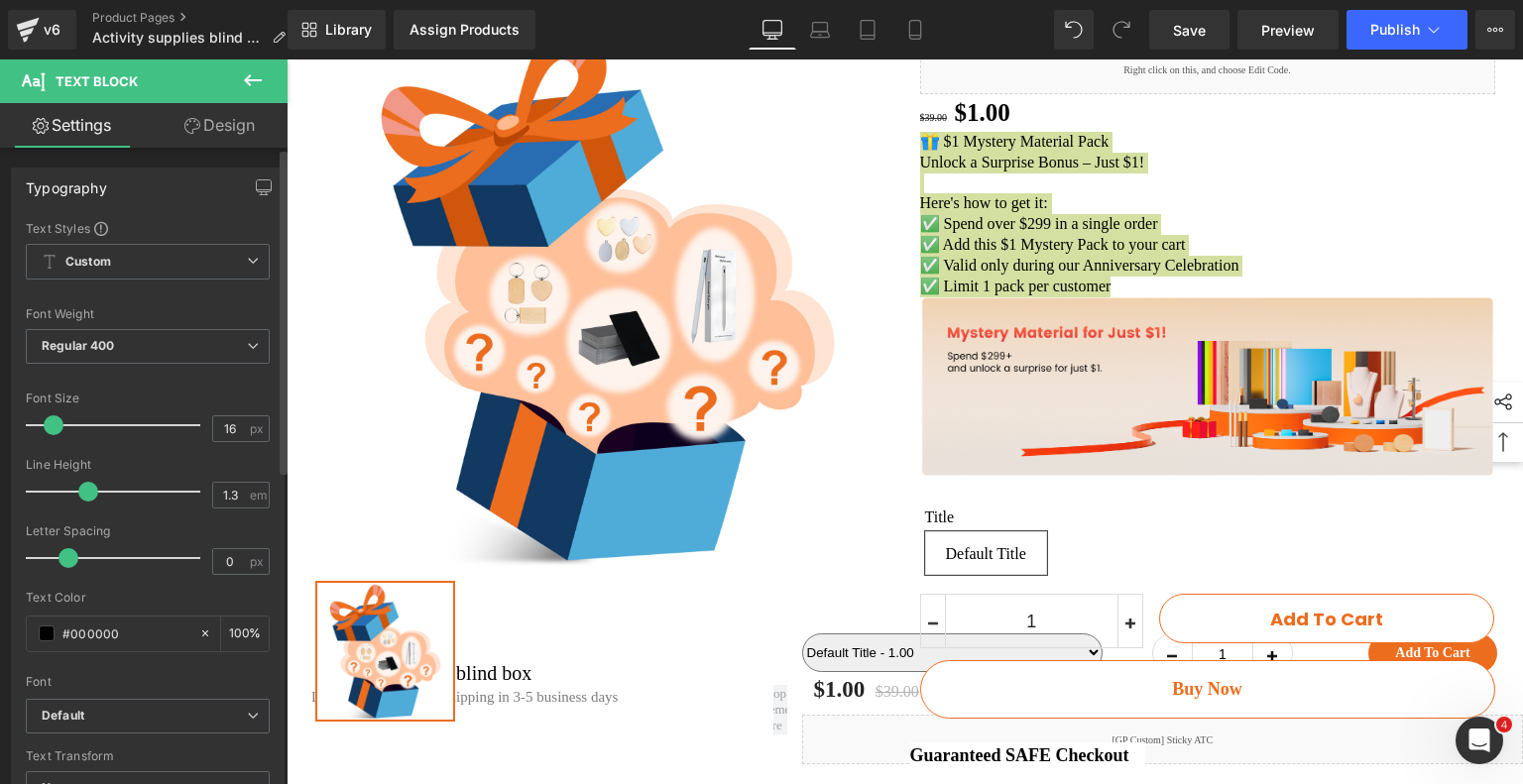 click on "Font
Default
Montserrat
Poppins
Default
Default
Montserrat
Poppins
Open Font Manager" at bounding box center [148, 459] 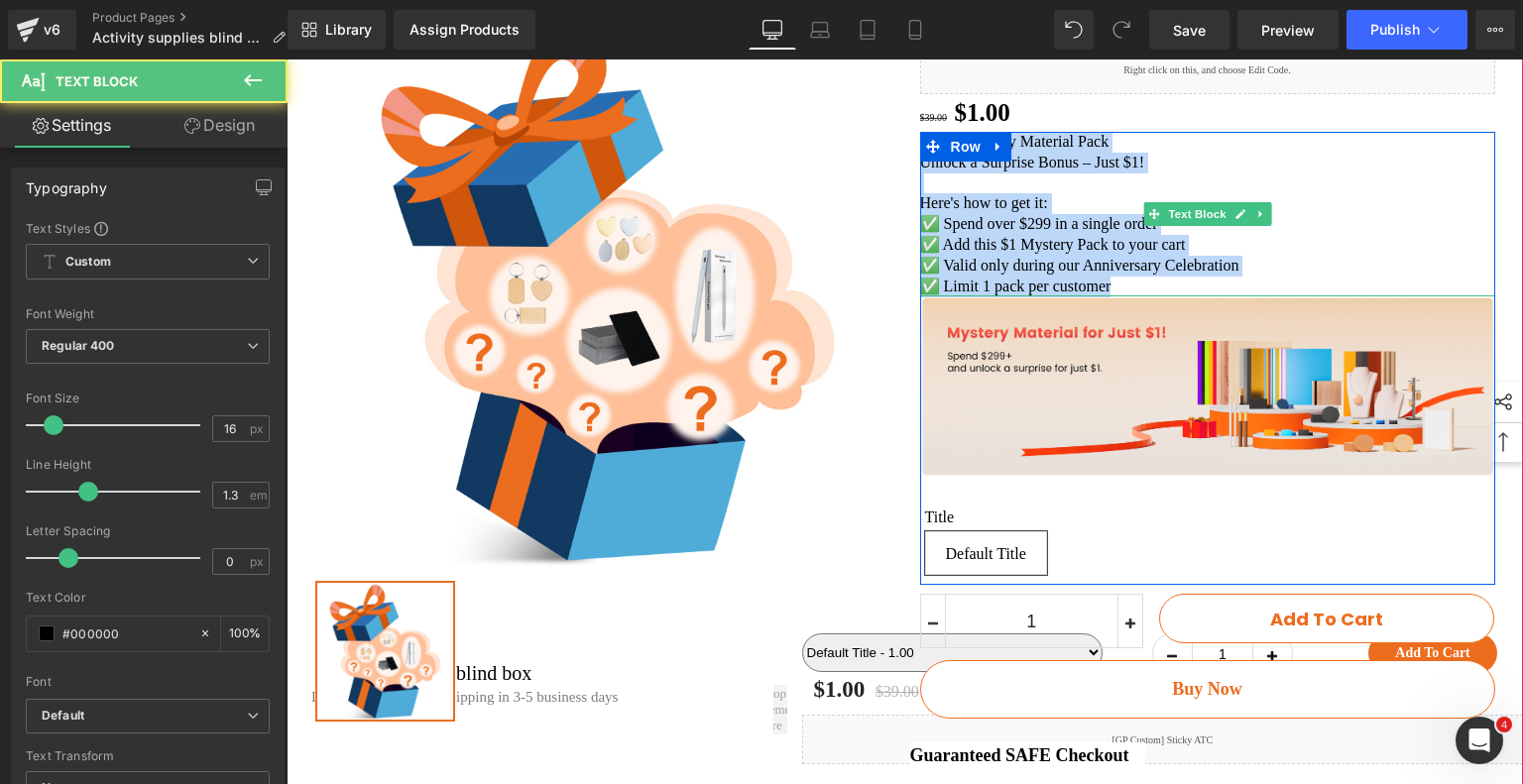 click on "✅ Valid only during our Anniversary Celebration" at bounding box center [1208, 266] 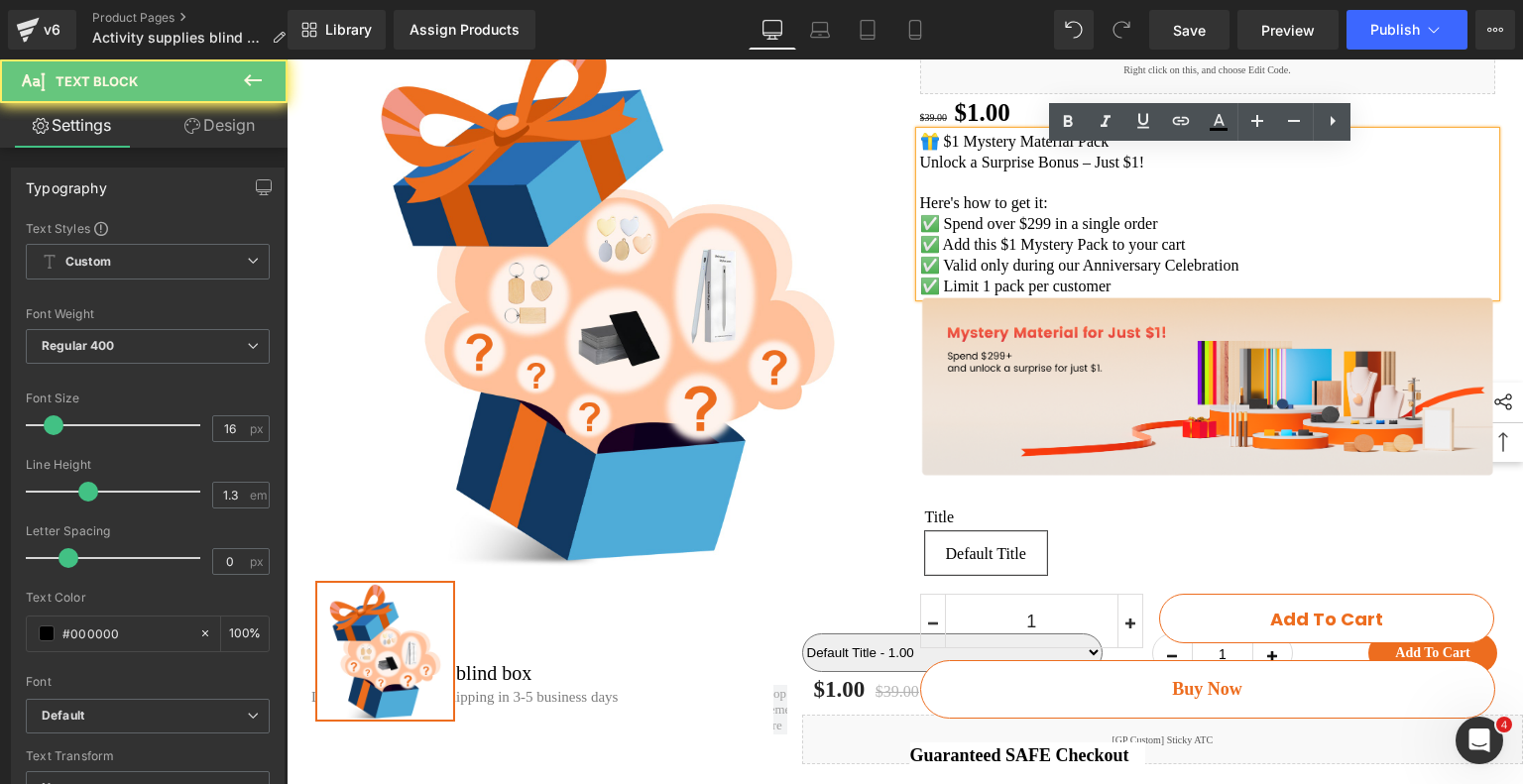 click on "✅ Spend over $299 in a single order" at bounding box center (1208, 224) 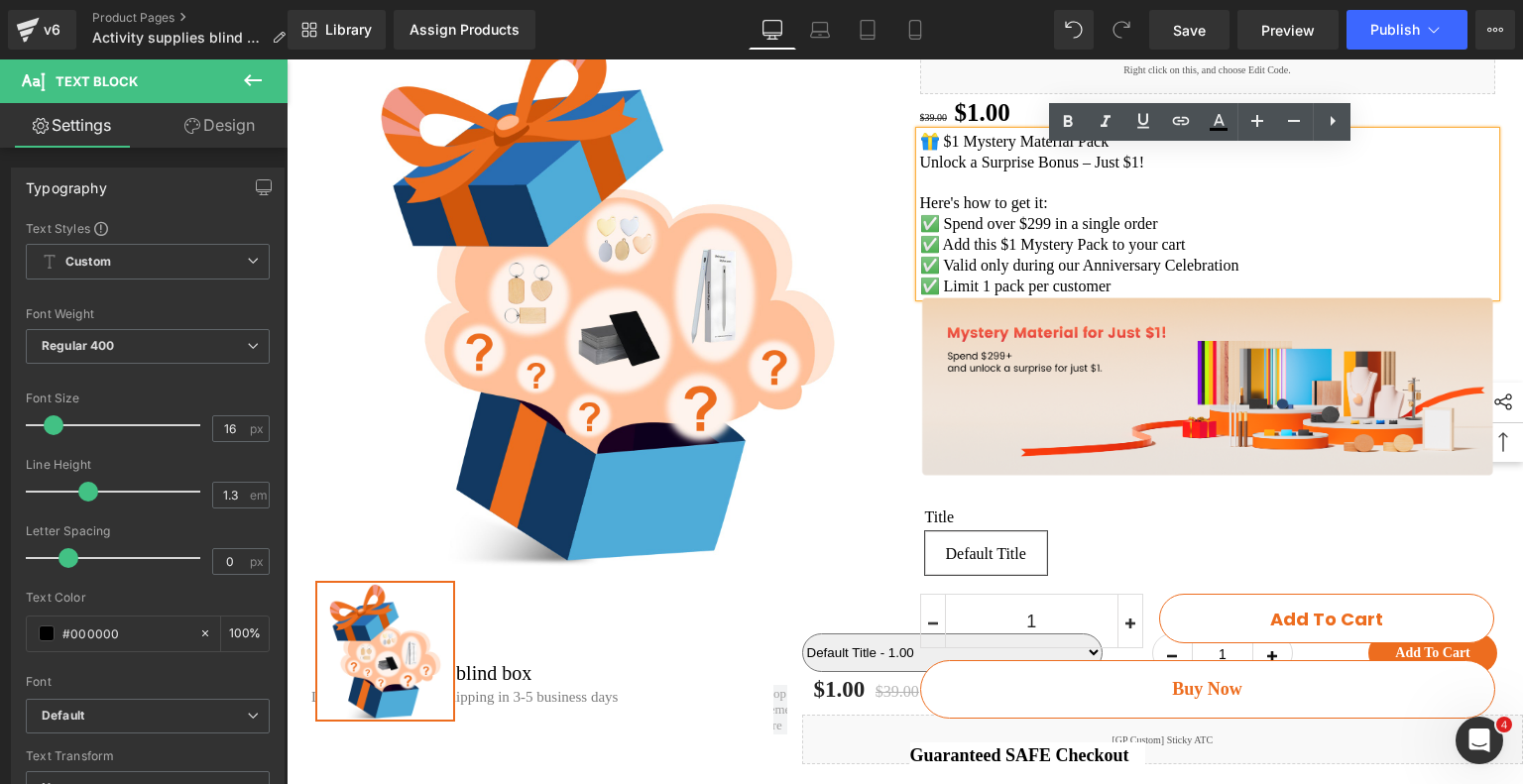 click on "Here's how to get it:" at bounding box center [1208, 203] 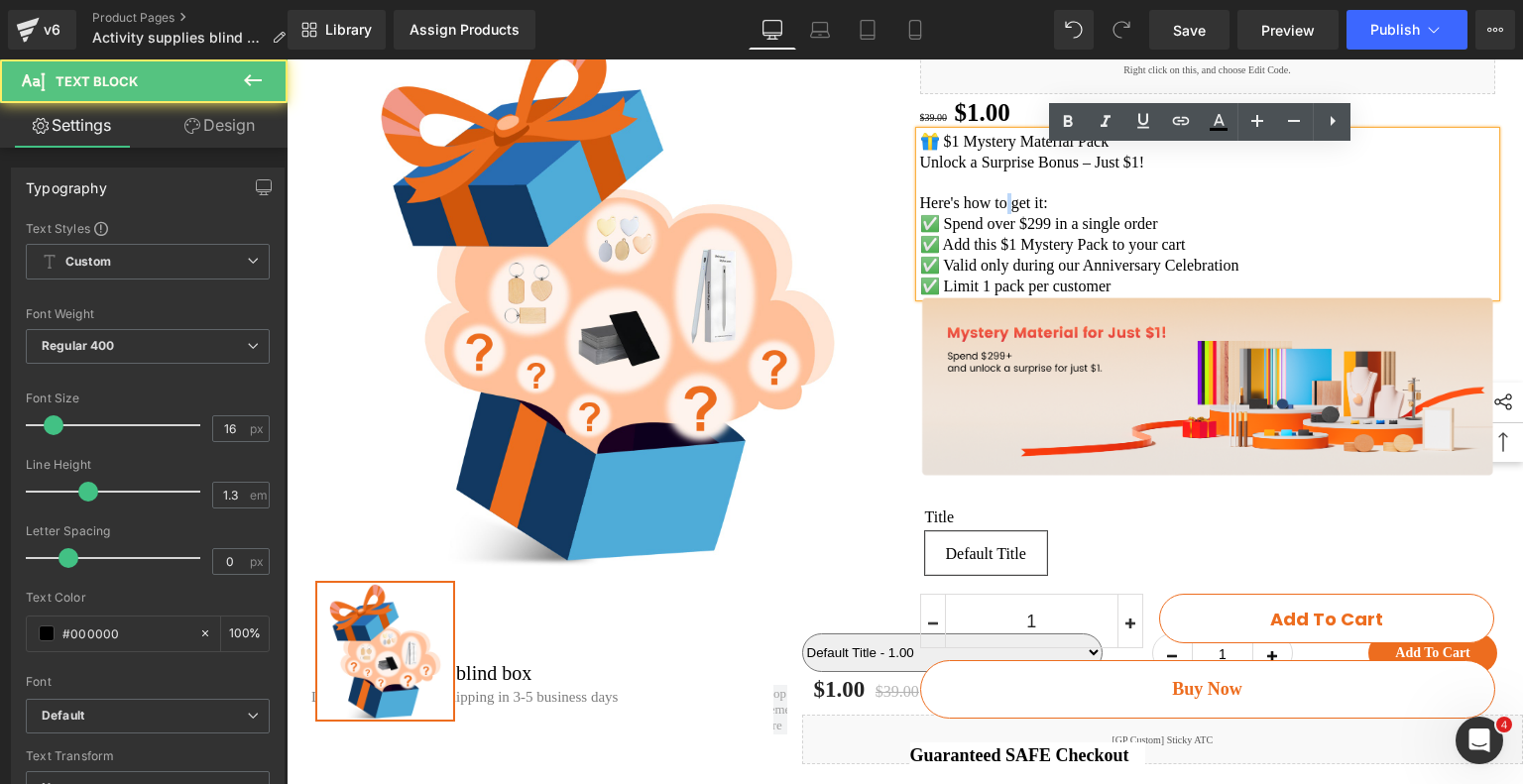 click on "Here's how to get it:" at bounding box center (1208, 203) 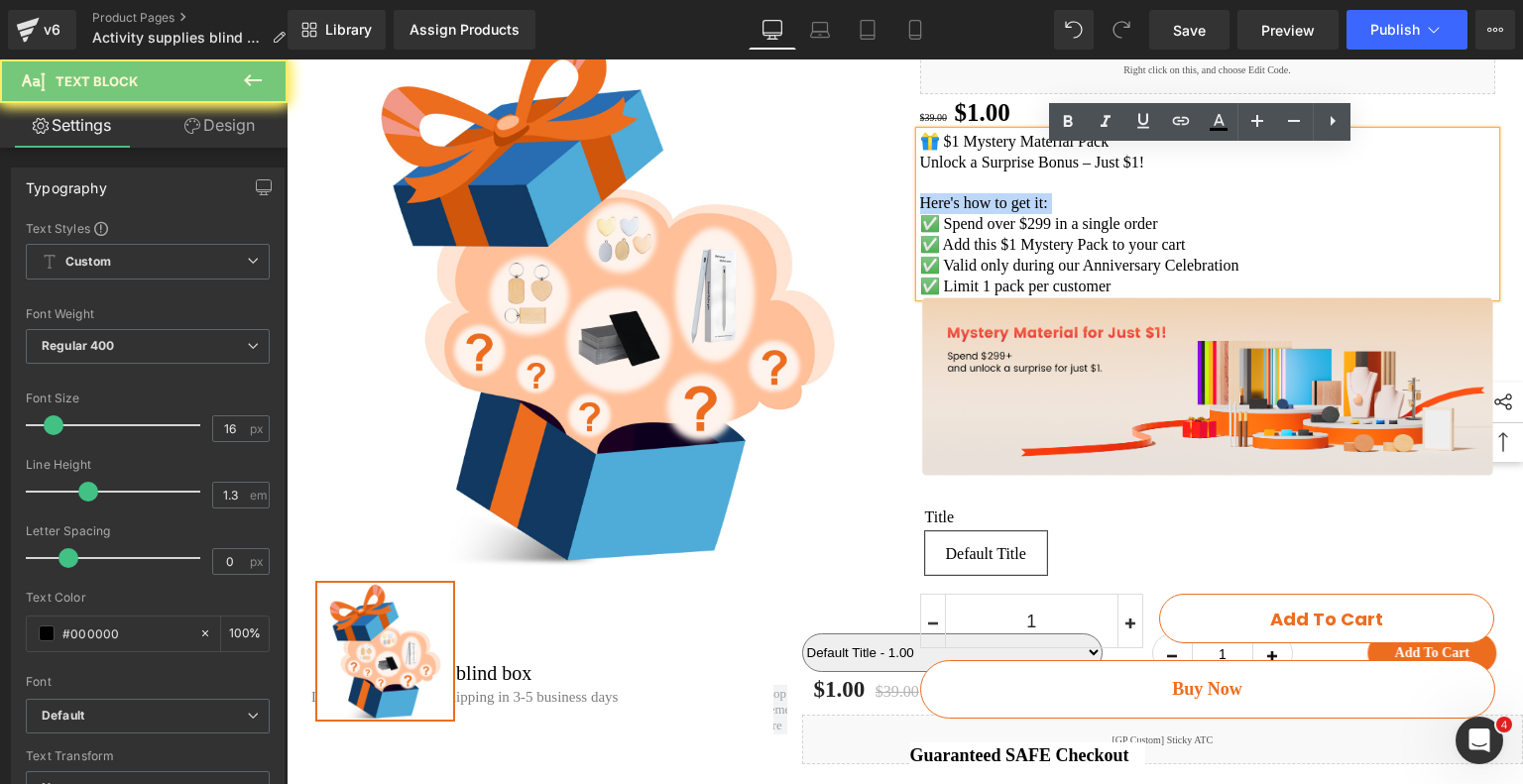 click on "Here's how to get it:" at bounding box center (1208, 203) 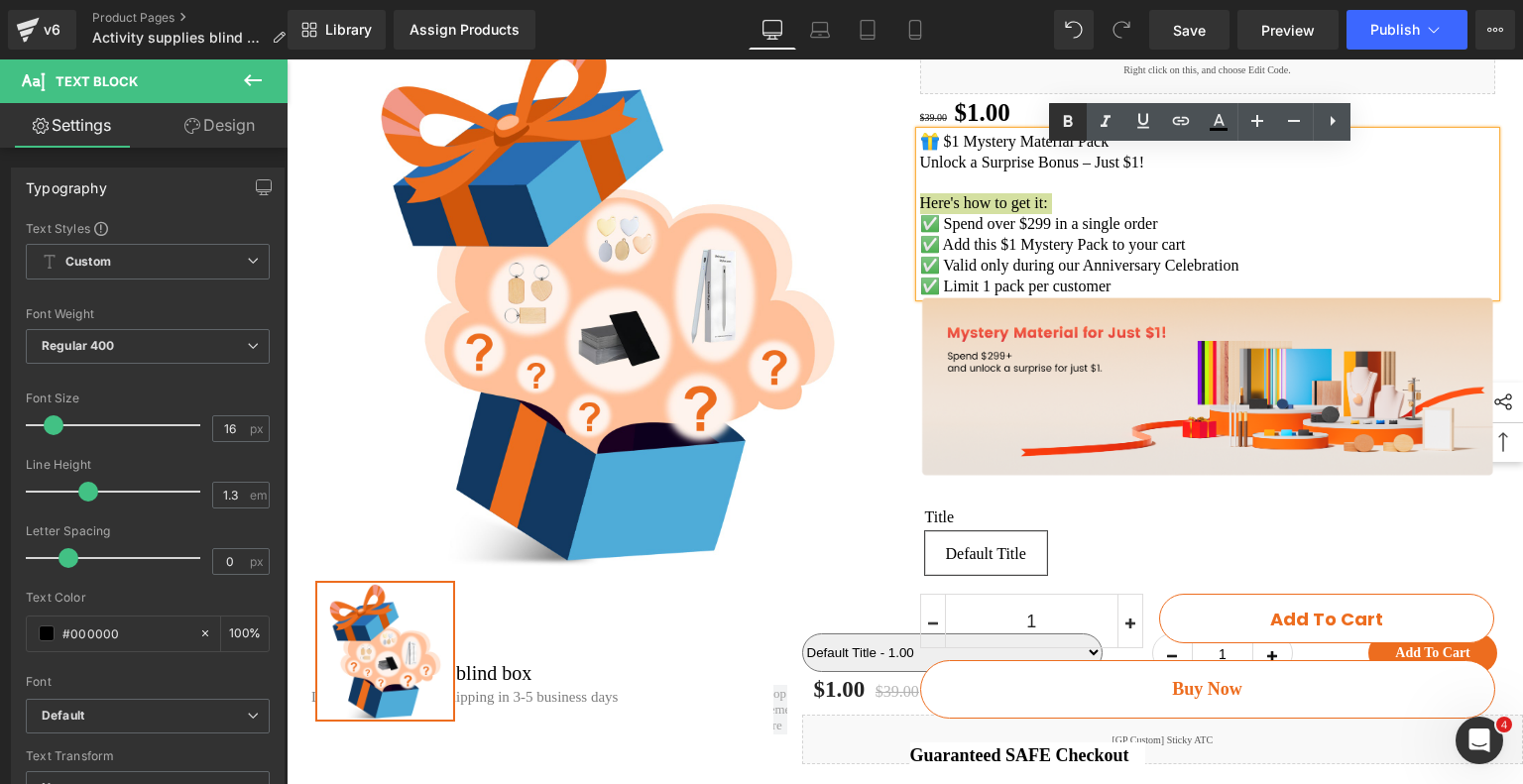 click 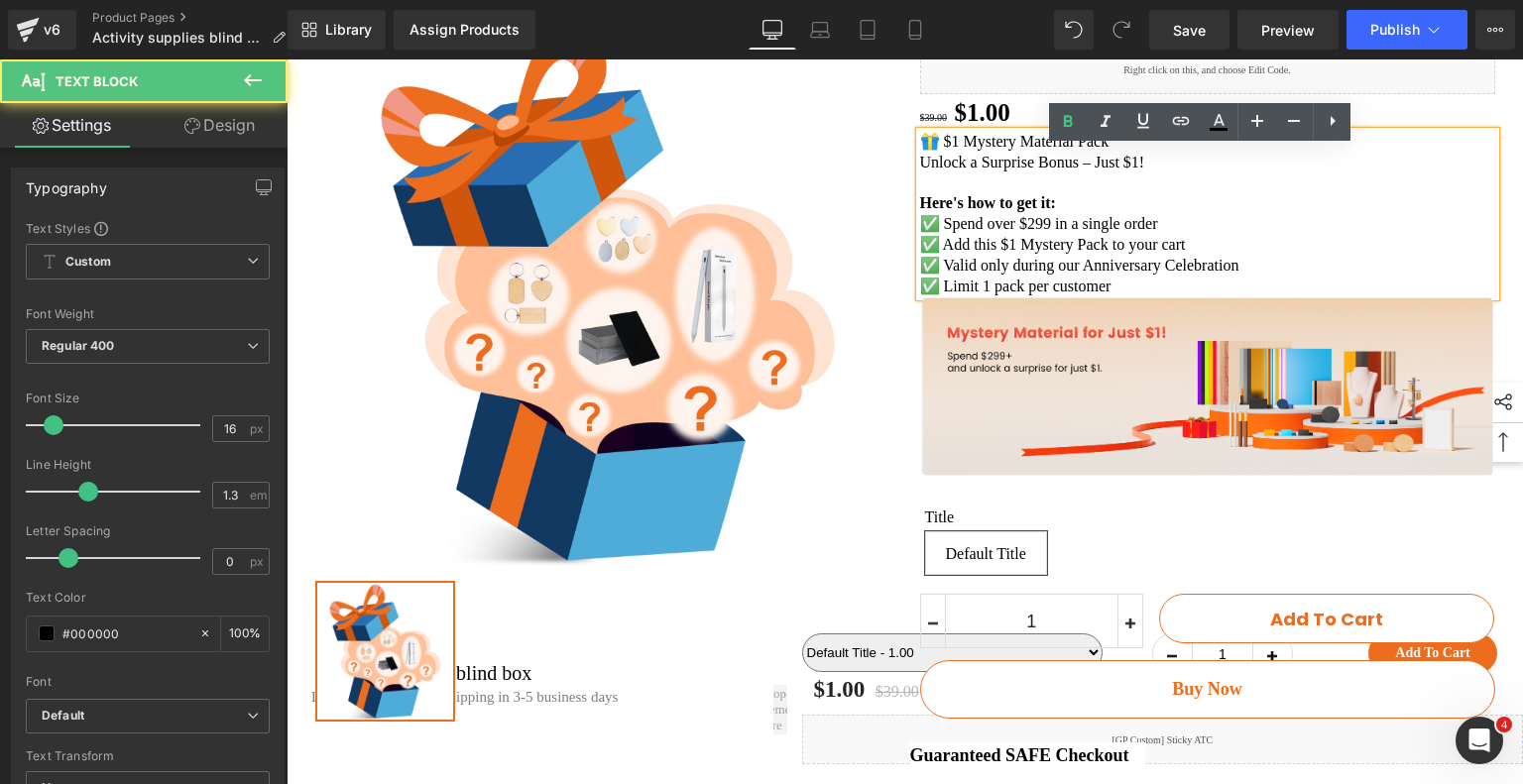 drag, startPoint x: 1062, startPoint y: 141, endPoint x: 1050, endPoint y: 222, distance: 81.8841 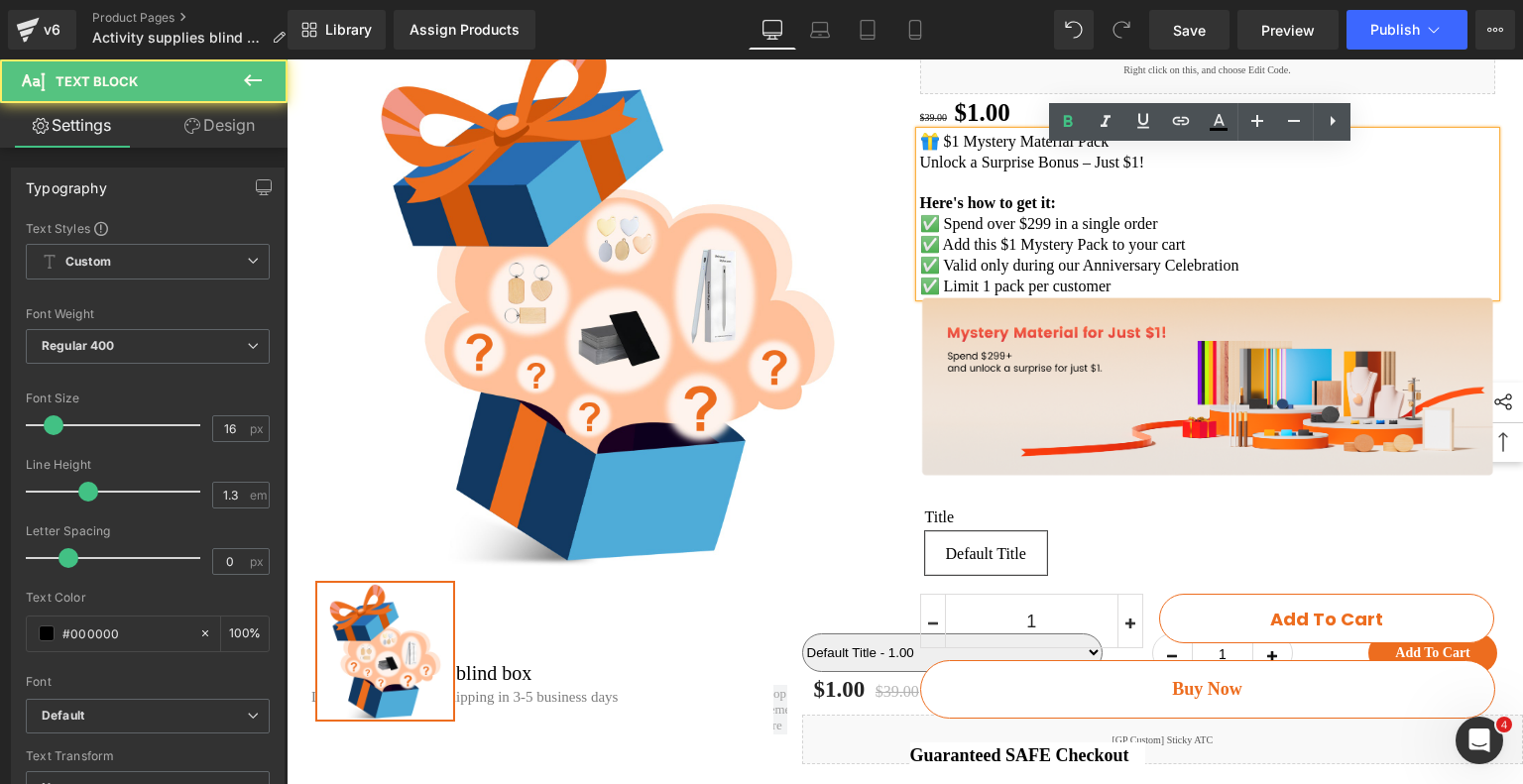 click on "Here's how to get it:" at bounding box center [988, 202] 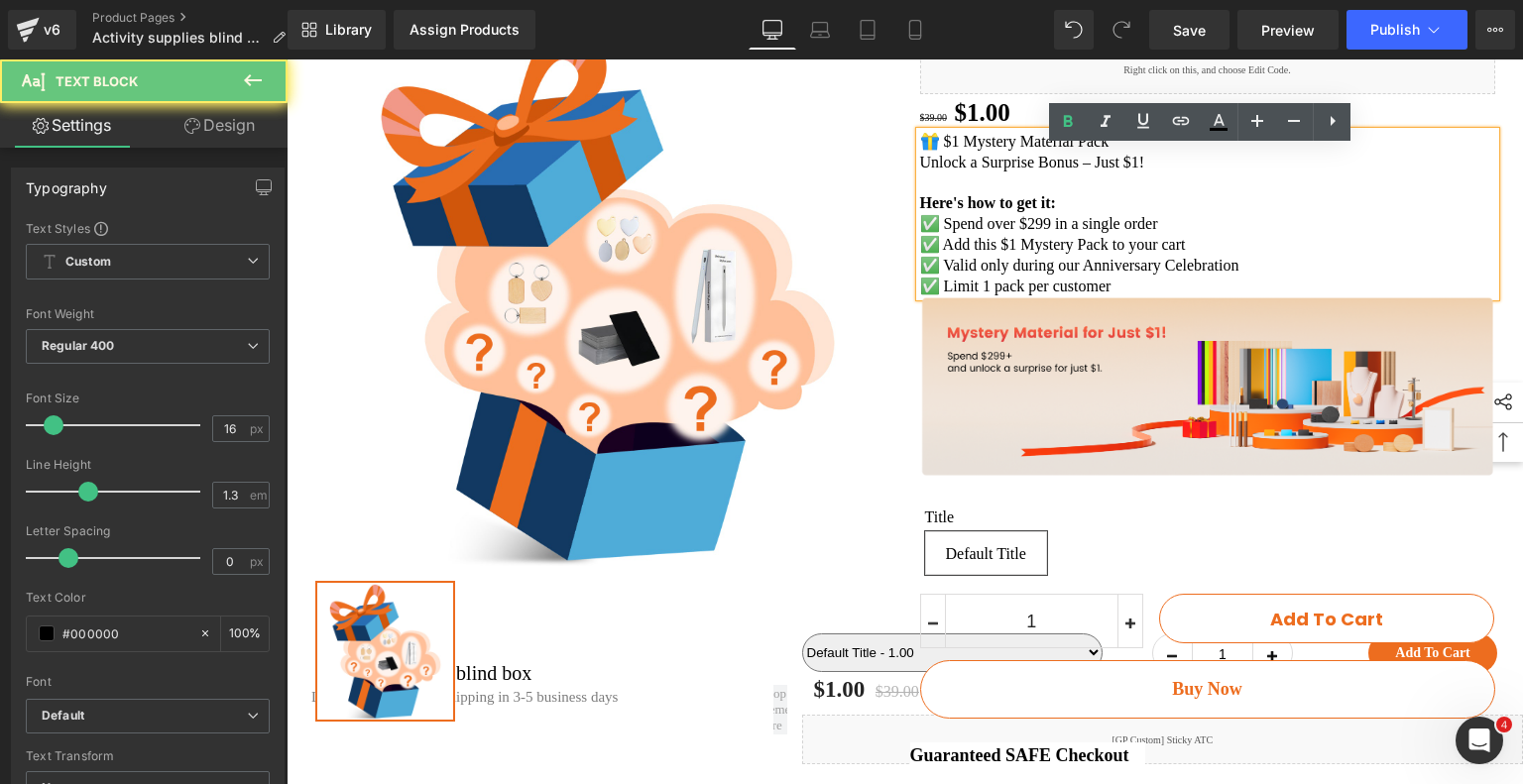 click on "✅ Spend over $299 in a single order" at bounding box center [1208, 224] 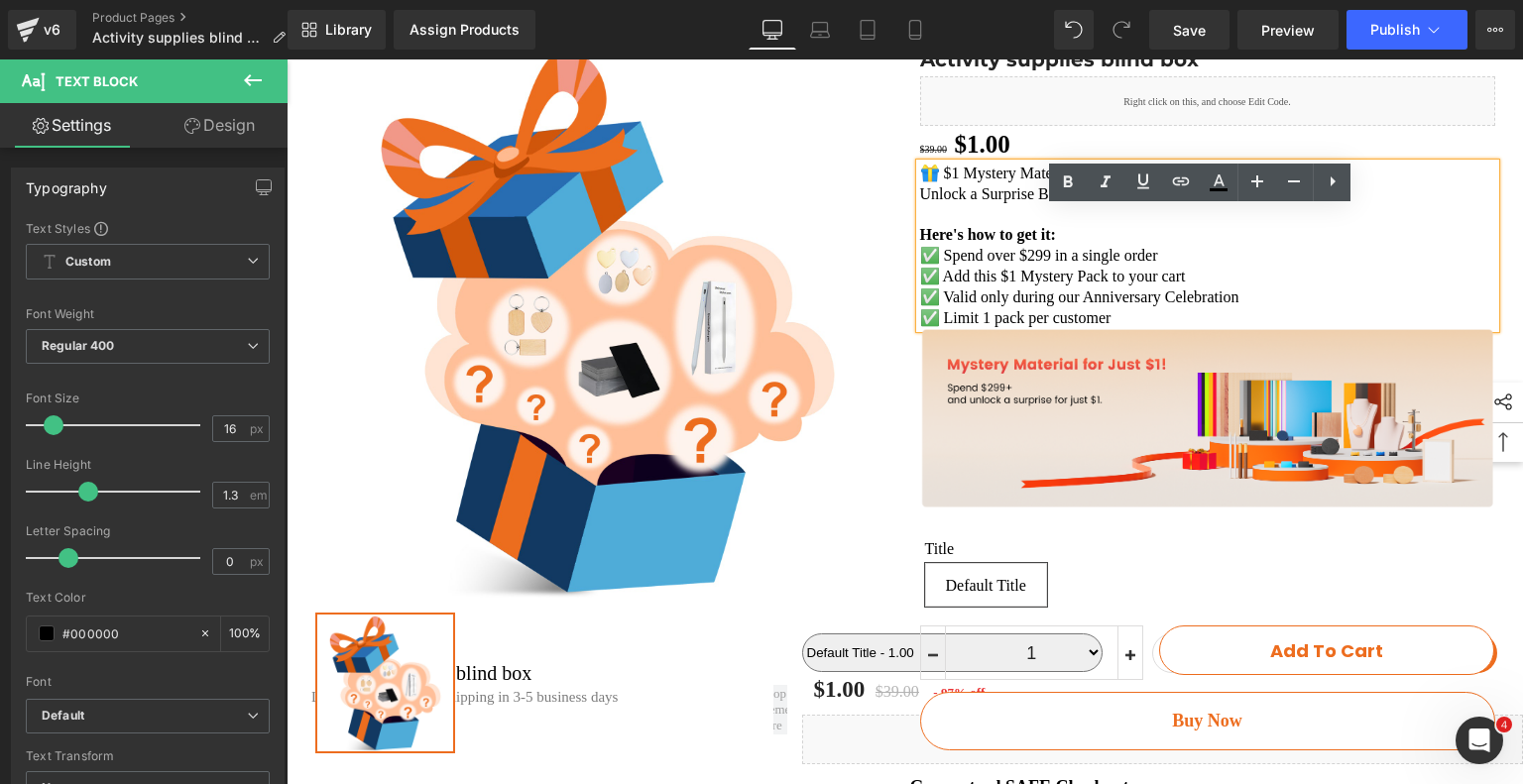 scroll, scrollTop: 198, scrollLeft: 0, axis: vertical 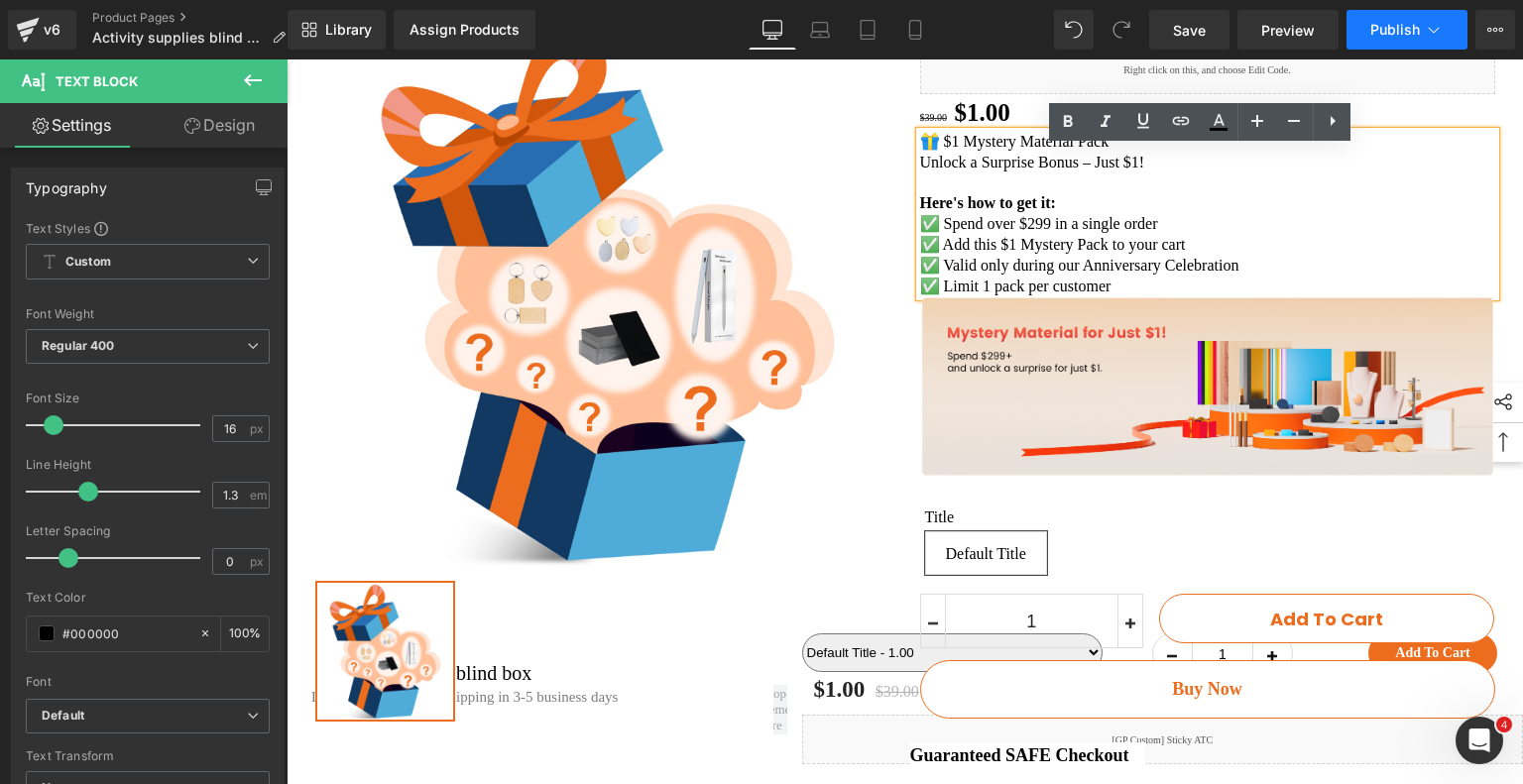 click on "Publish" at bounding box center (1407, 30) 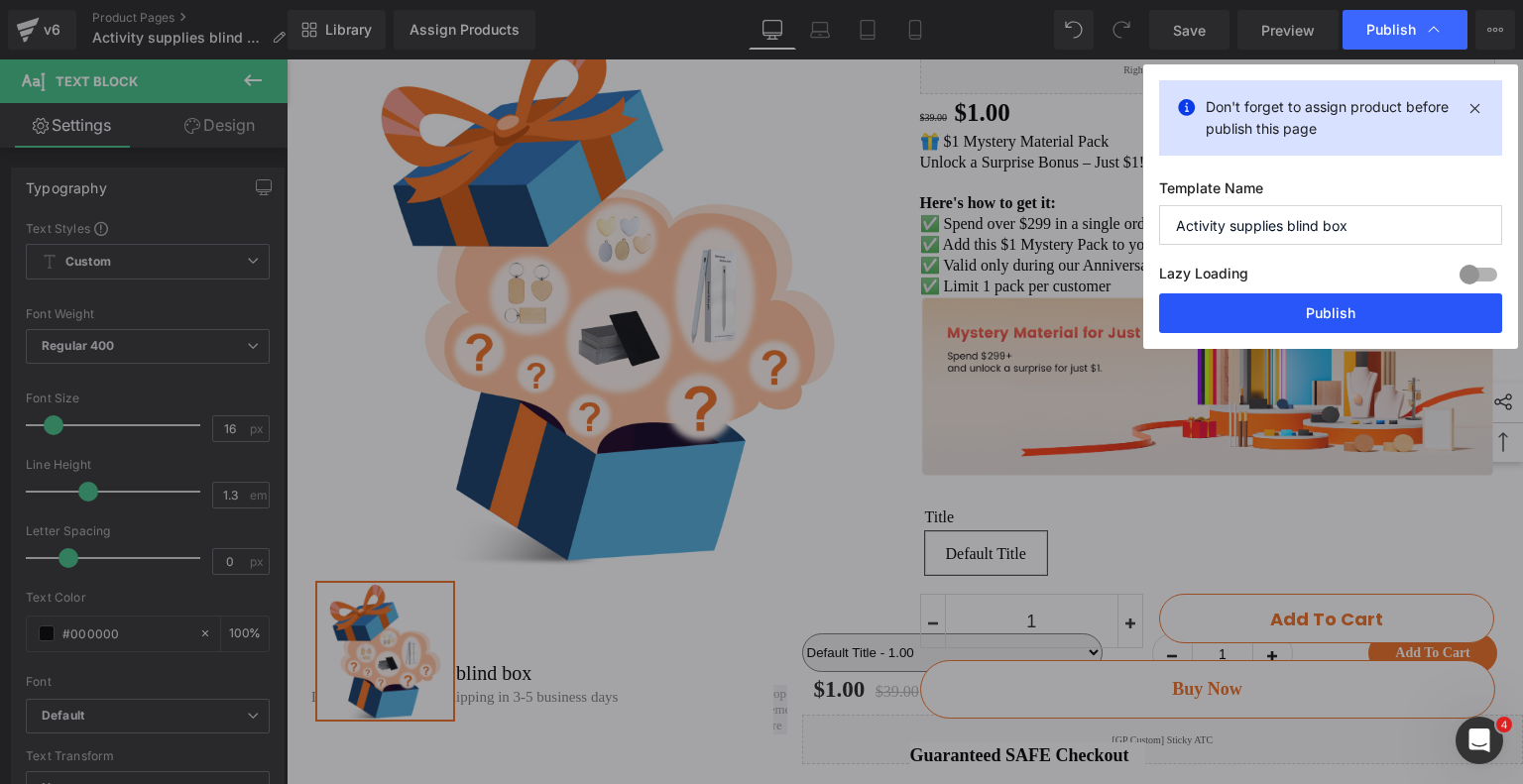drag, startPoint x: 1391, startPoint y: 311, endPoint x: 1223, endPoint y: 259, distance: 175.8636 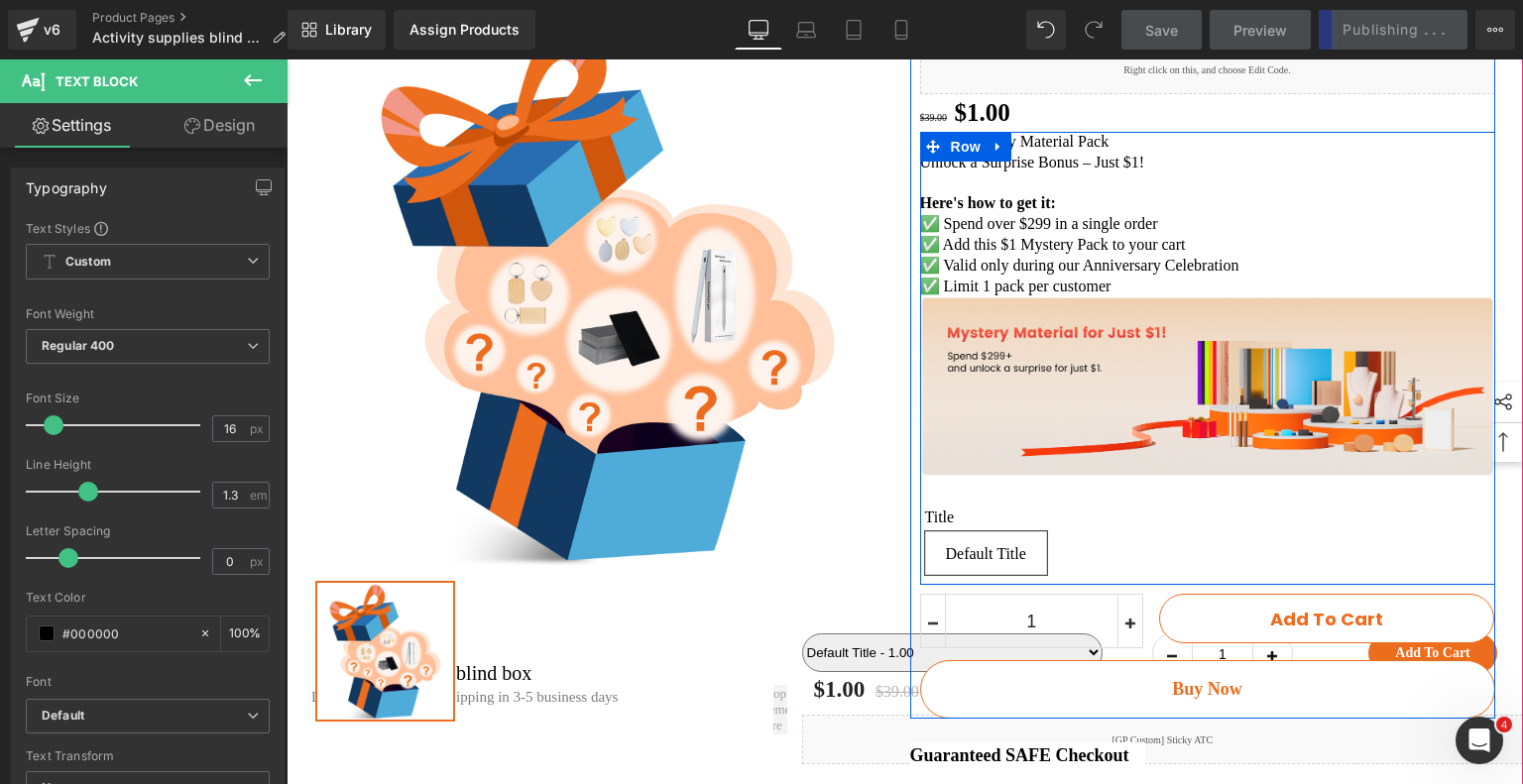 click on "🎁 $1 Mystery Material Pack Unlock a Surprise Bonus – Just $1! Here's how to get it: ✅ Spend over $299 in a single order ✅ Add this $1 Mystery Pack to your cart ✅ Valid only during our Anniversary Celebration ✅ Limit 1 pack per customer
Text Block
Image
Title
Default Title
(P) Swatches Row" at bounding box center (1208, 358) 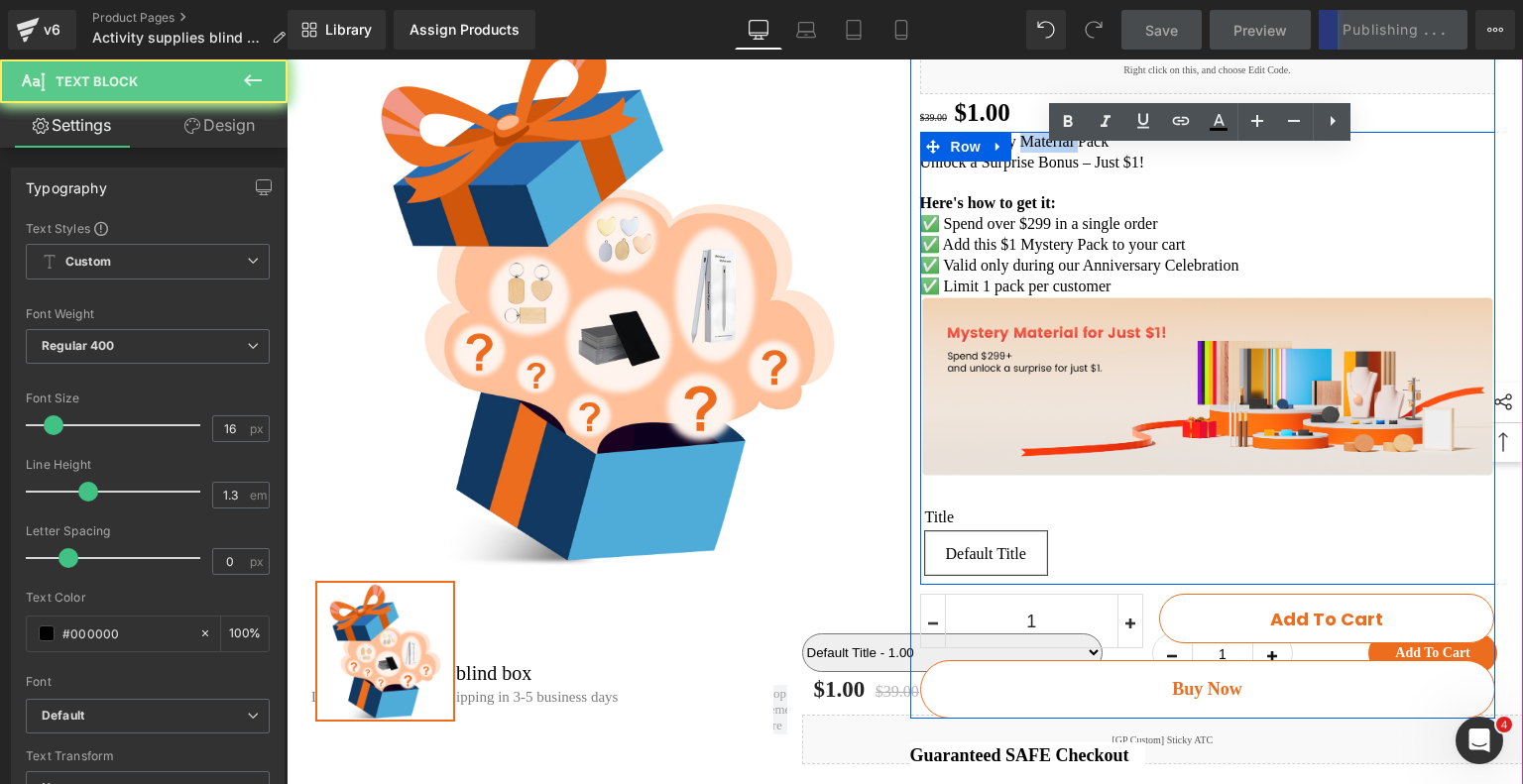 click on "🎁 $1 Mystery Material Pack Unlock a Surprise Bonus – Just $1! Here's how to get it: ✅ Spend over $299 in a single order ✅ Add this $1 Mystery Pack to your cart ✅ Valid only during our Anniversary Celebration ✅ Limit 1 pack per customer
Text Block" at bounding box center (1208, 214) 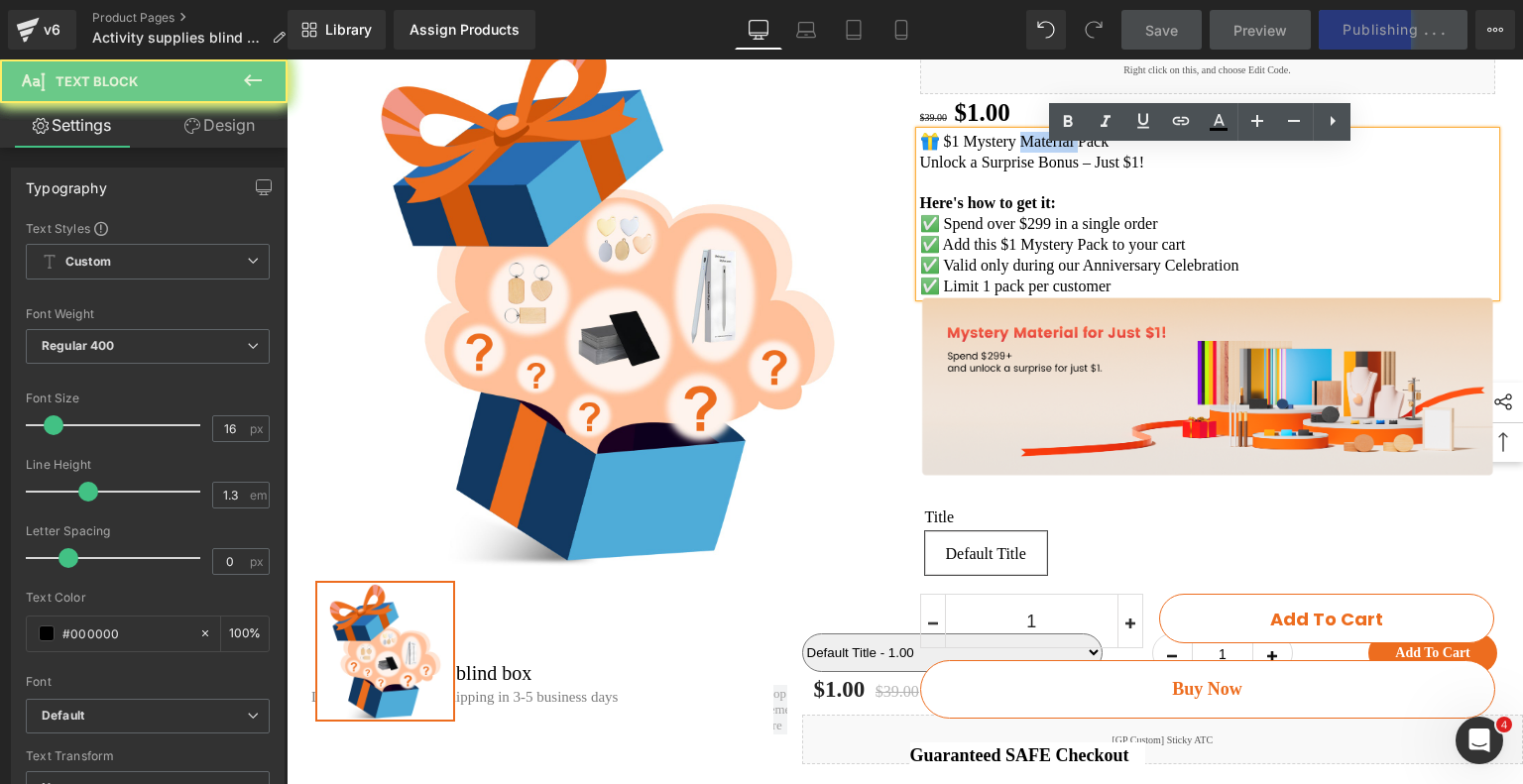 click on "🎁 $1 Mystery Material Pack" at bounding box center [1208, 142] 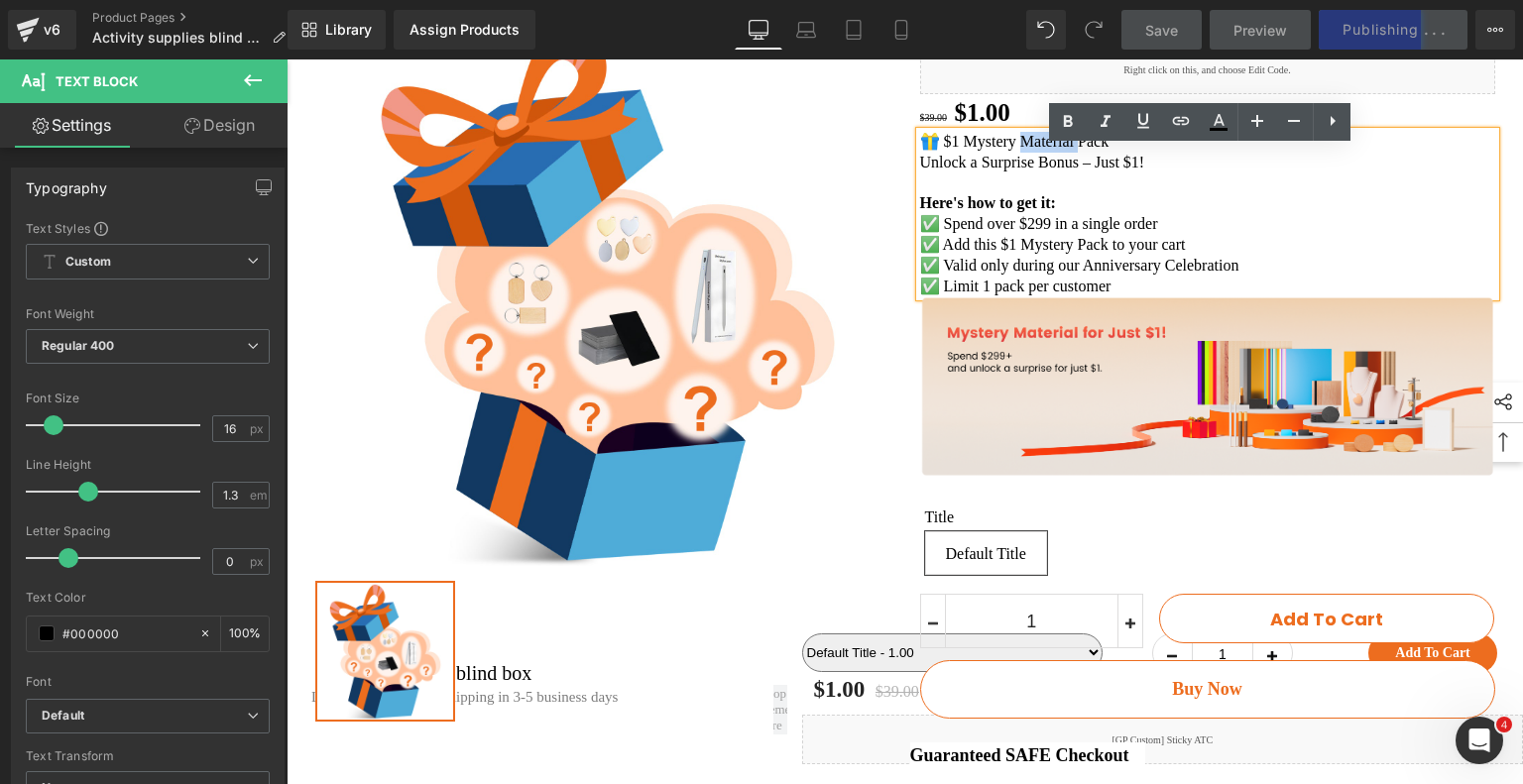 click on "🎁 $1 Mystery Material Pack" at bounding box center [1208, 142] 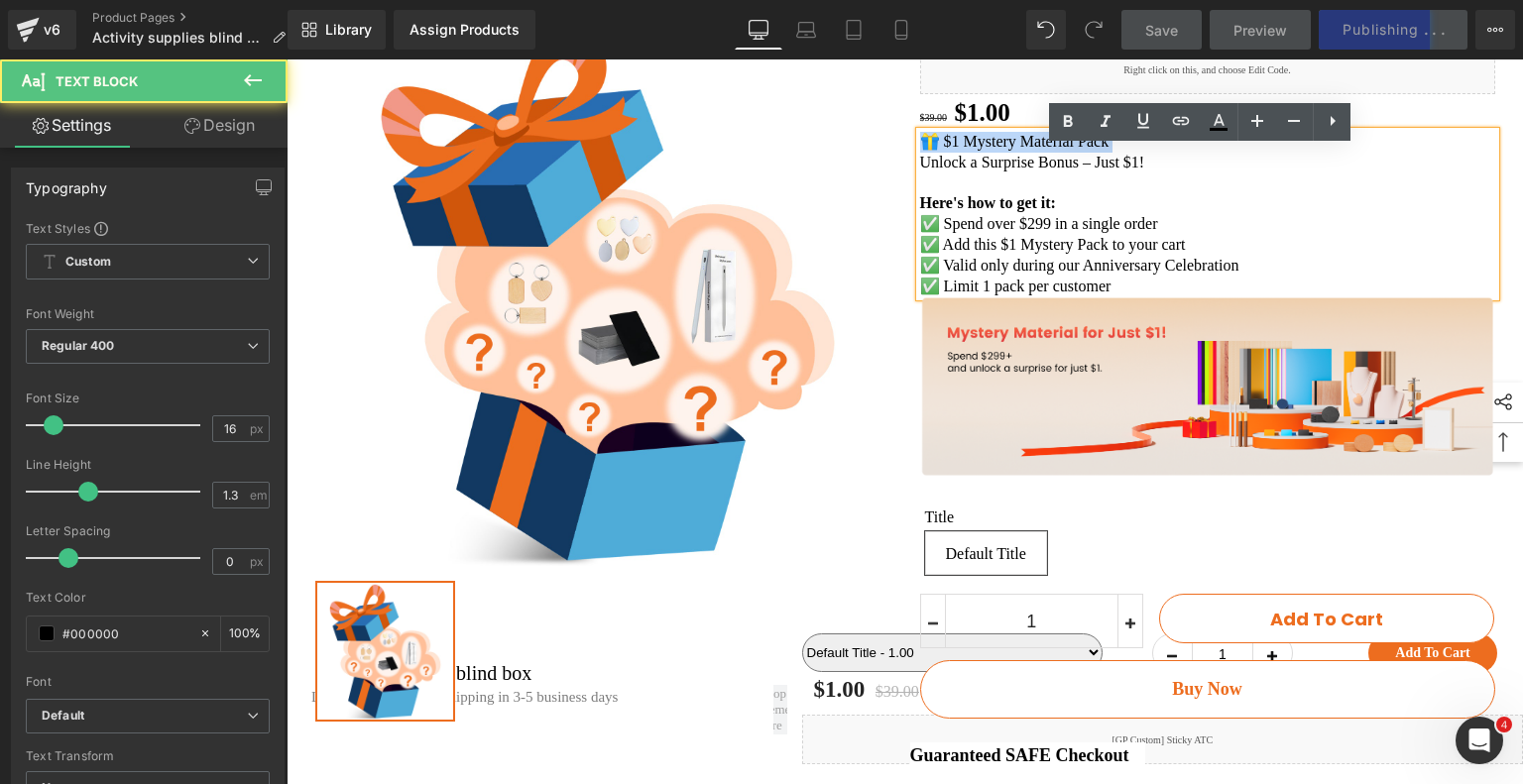 click on "🎁 $1 Mystery Material Pack" at bounding box center [1208, 142] 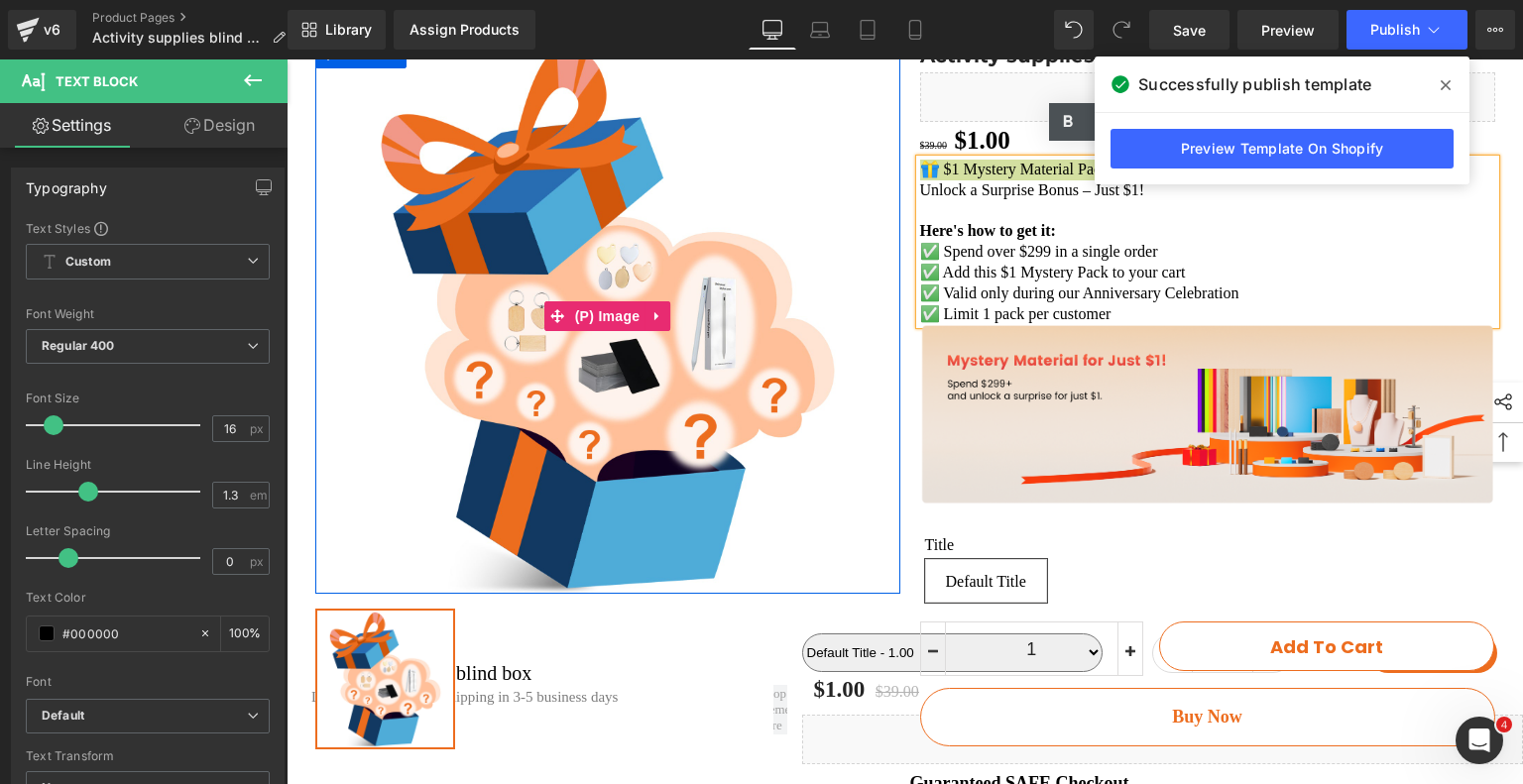 scroll, scrollTop: 0, scrollLeft: 0, axis: both 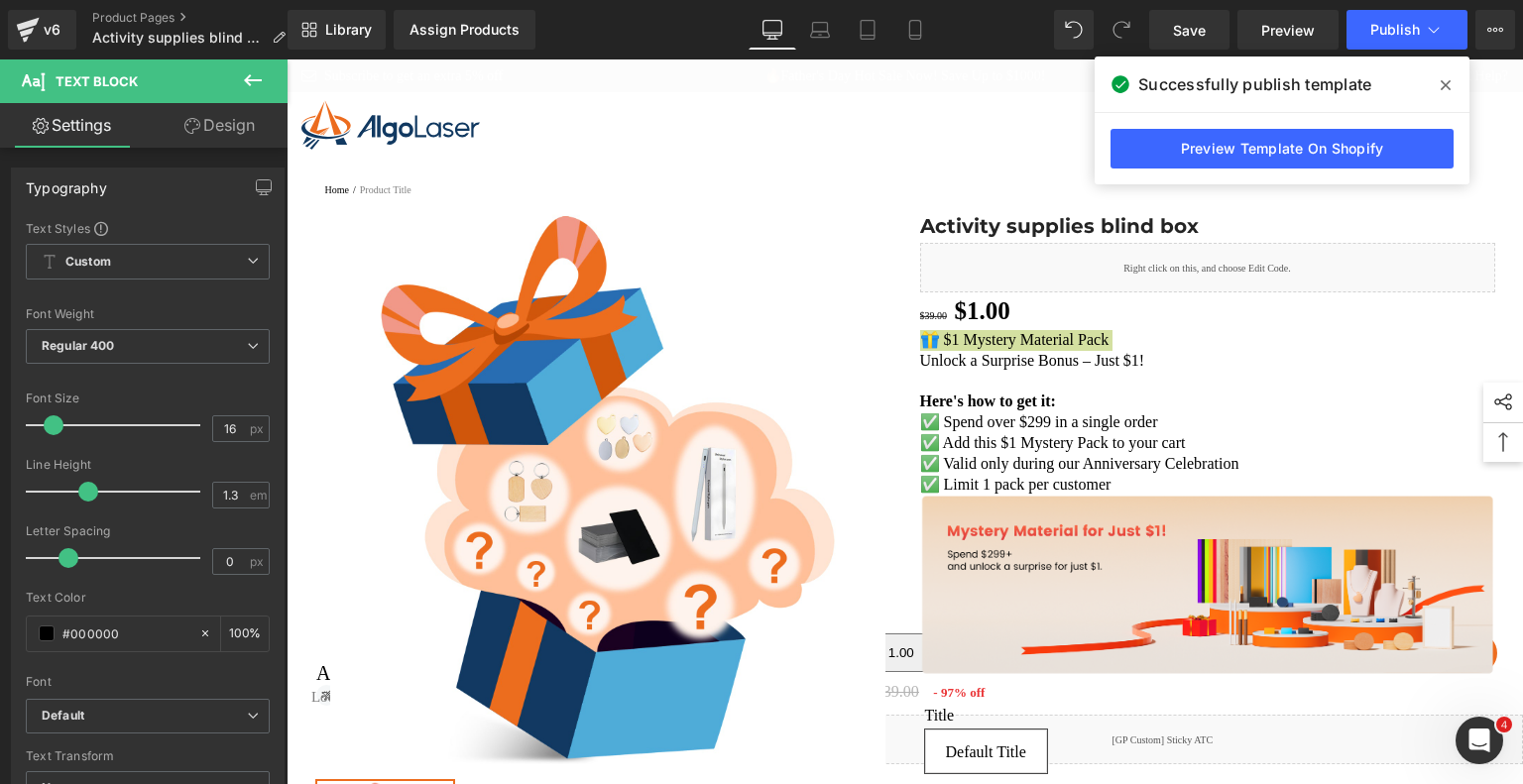 drag, startPoint x: 240, startPoint y: 125, endPoint x: 171, endPoint y: 322, distance: 208.7343 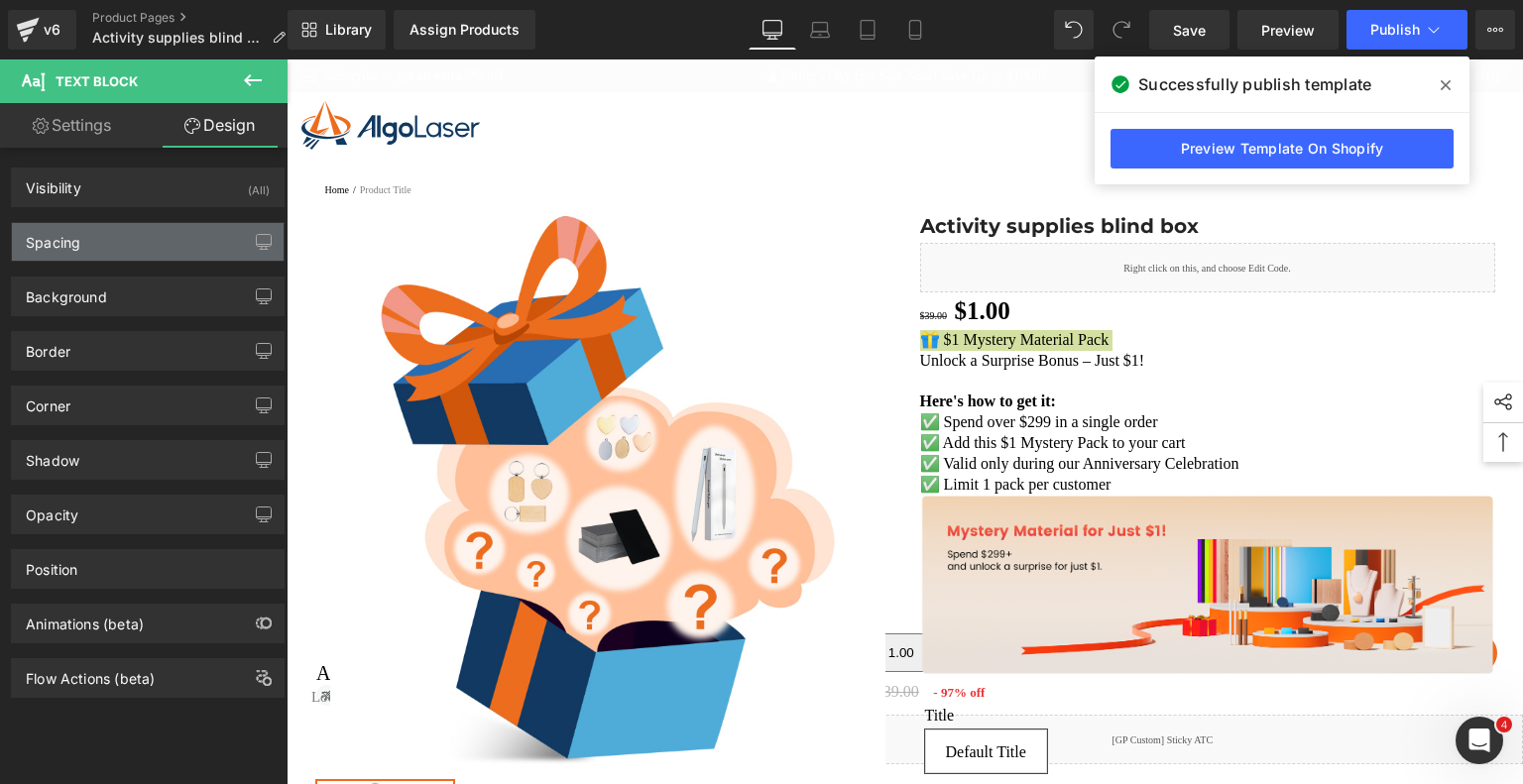 click on "Spacing" at bounding box center (148, 242) 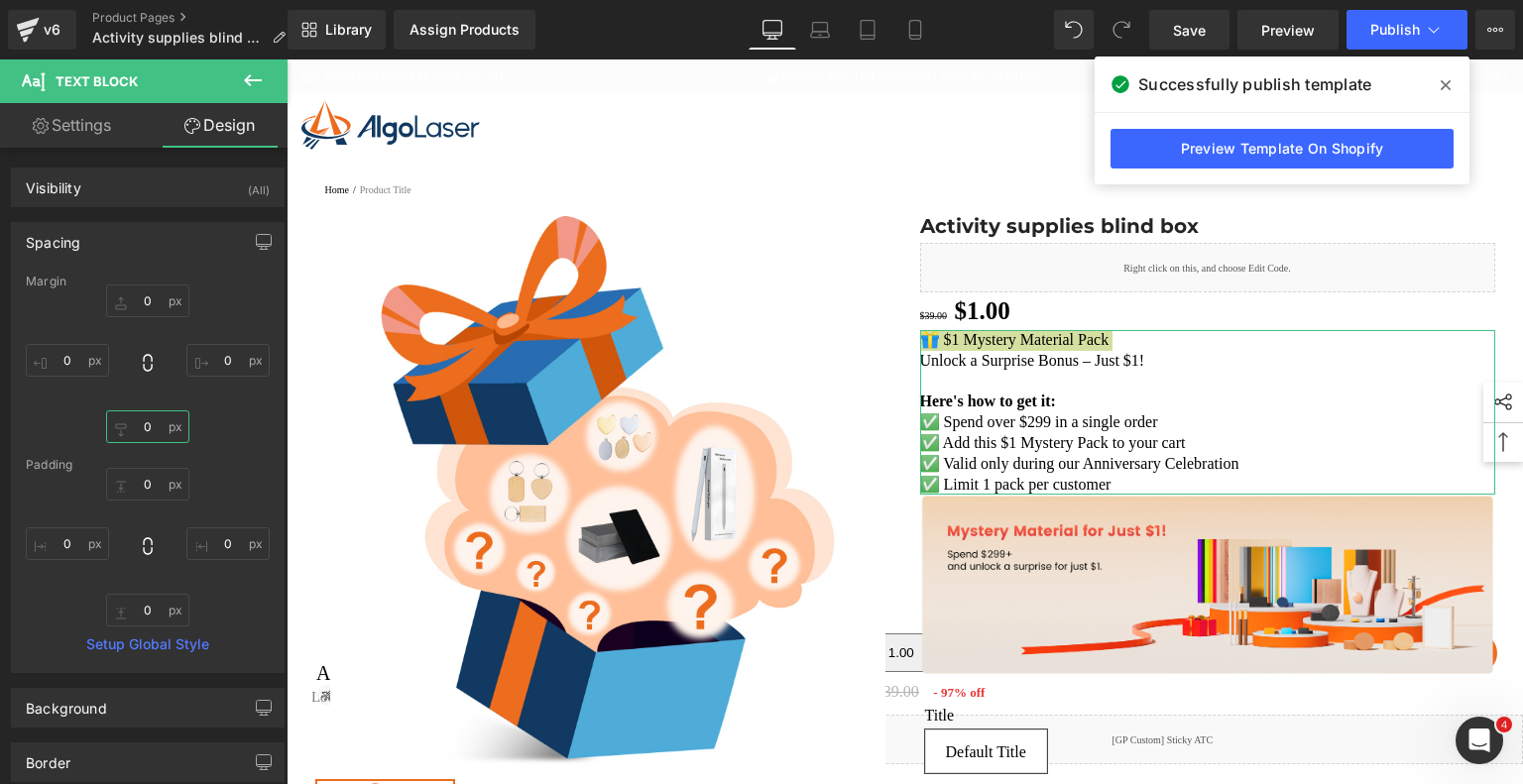 click on "0" at bounding box center (148, 426) 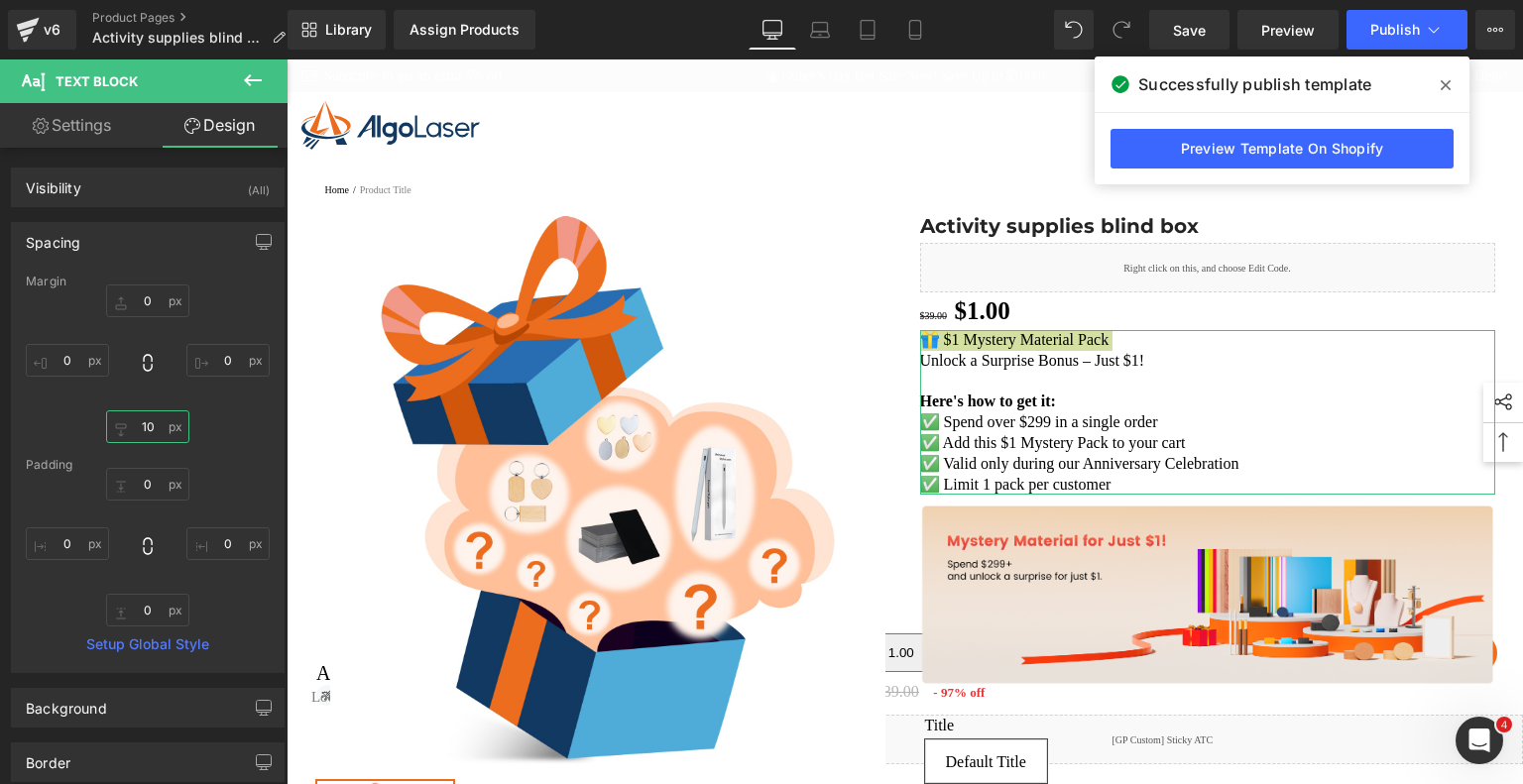 type on "10" 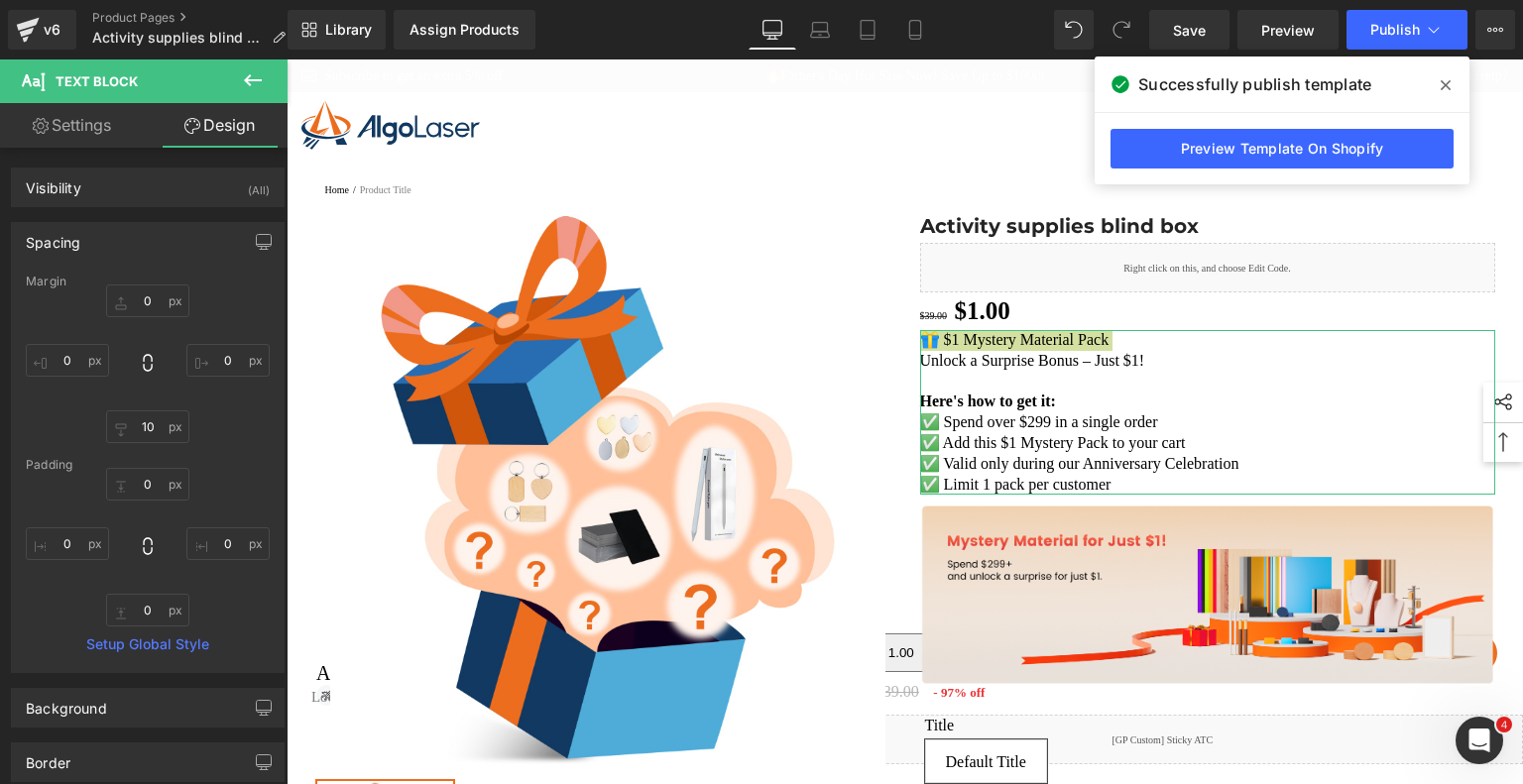 drag, startPoint x: 245, startPoint y: 284, endPoint x: 281, endPoint y: 264, distance: 41.182521 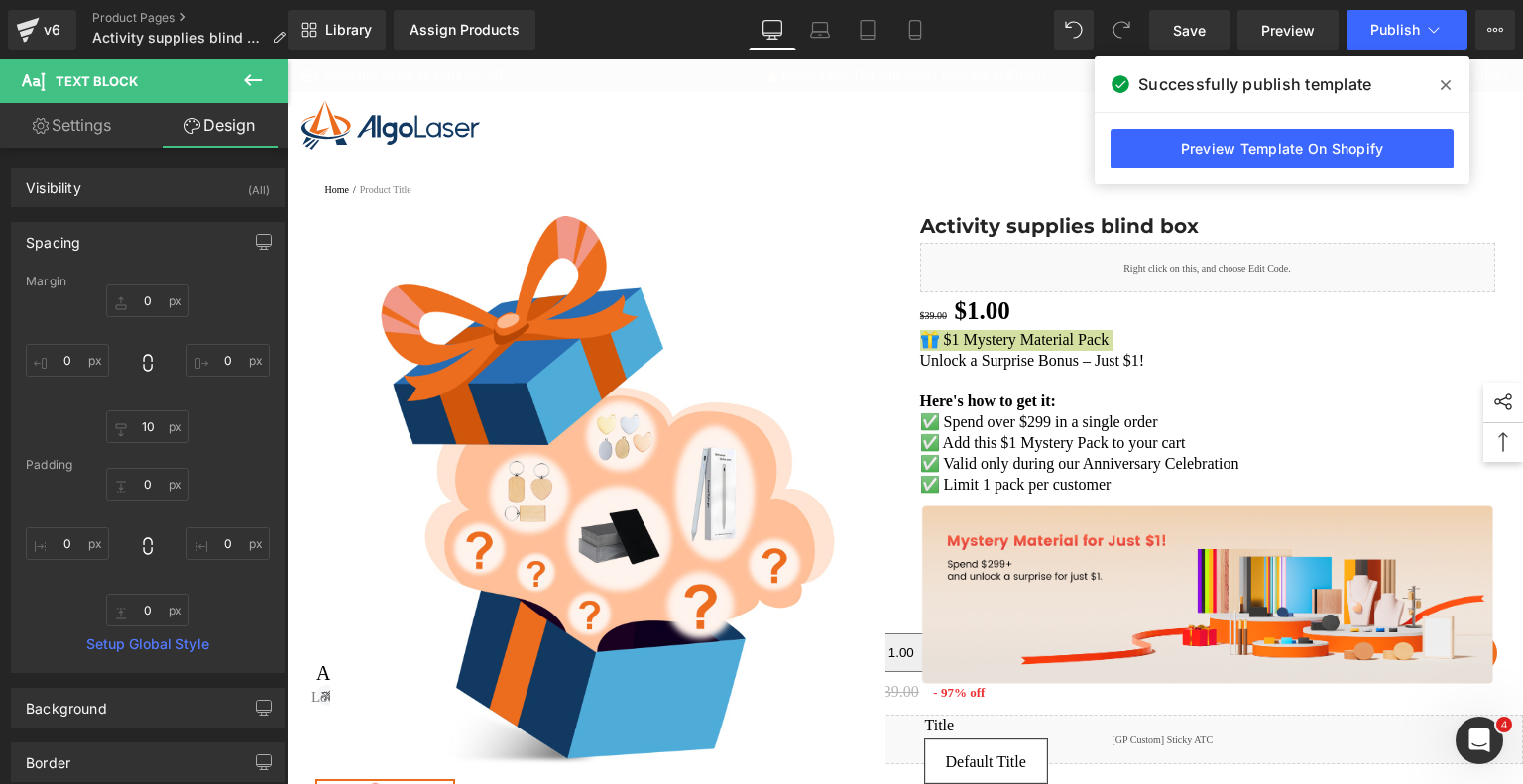 drag, startPoint x: 1448, startPoint y: 80, endPoint x: 1150, endPoint y: 5, distance: 307.293 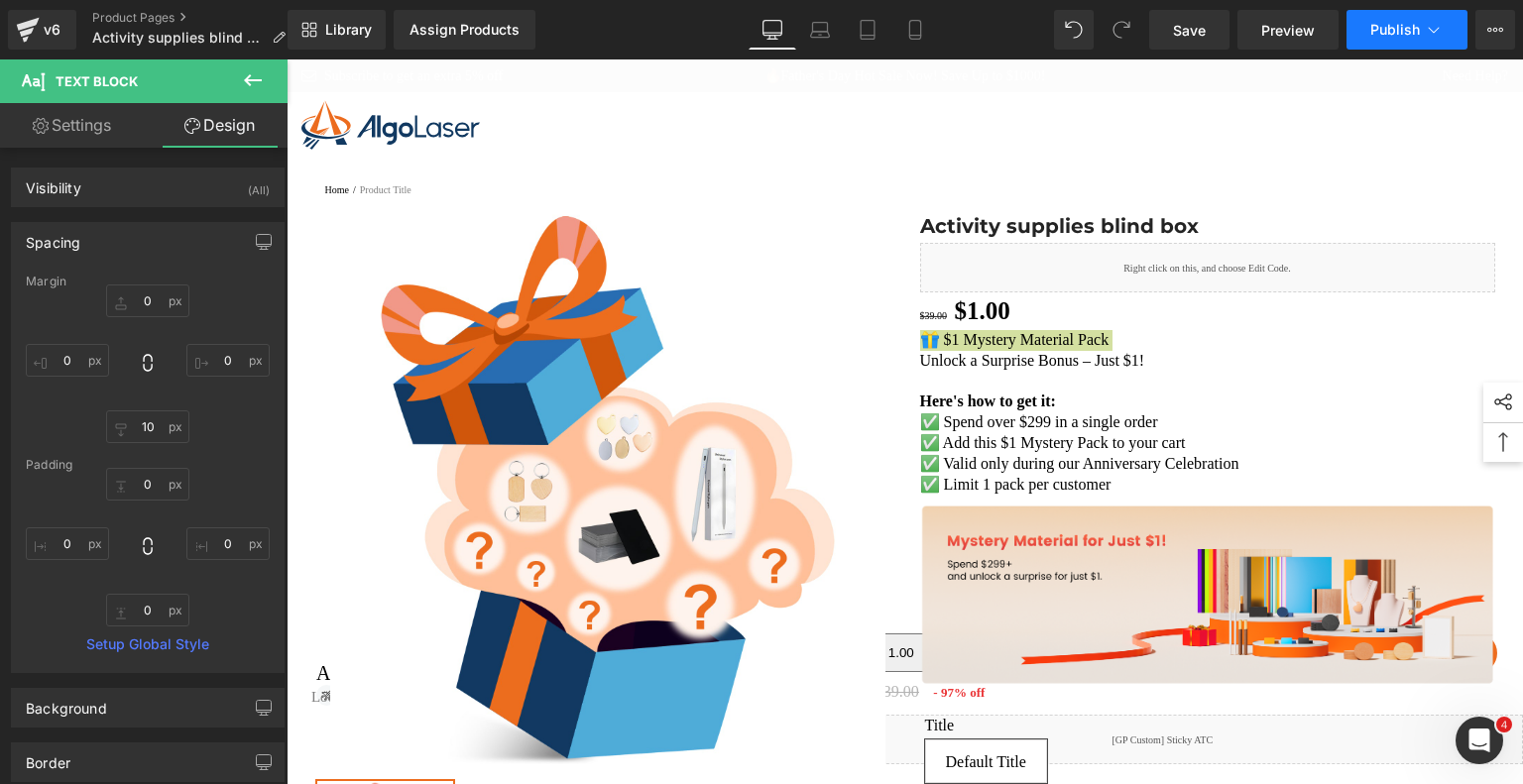 click on "Publish" at bounding box center (1407, 30) 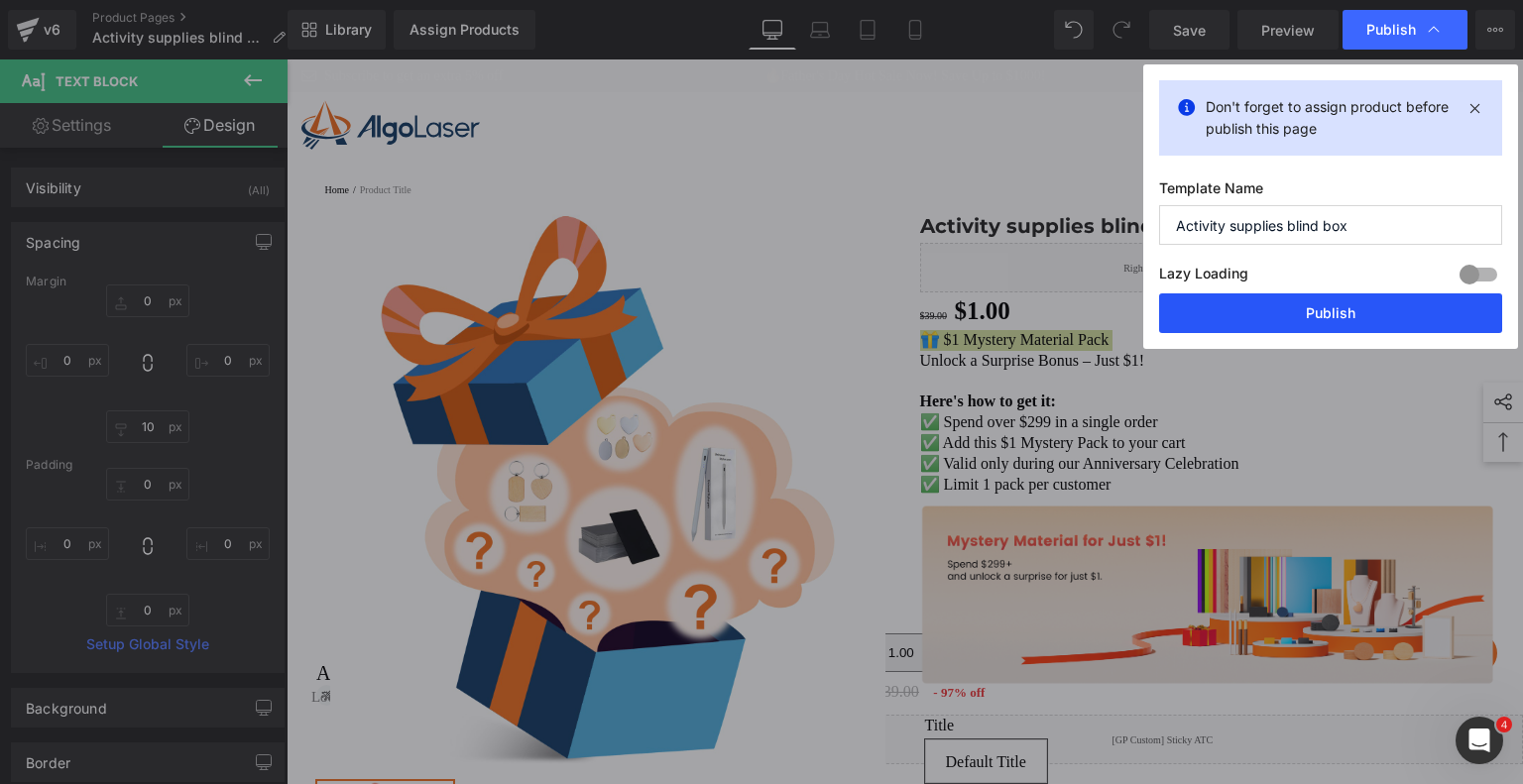 click on "Publish" at bounding box center (1331, 313) 